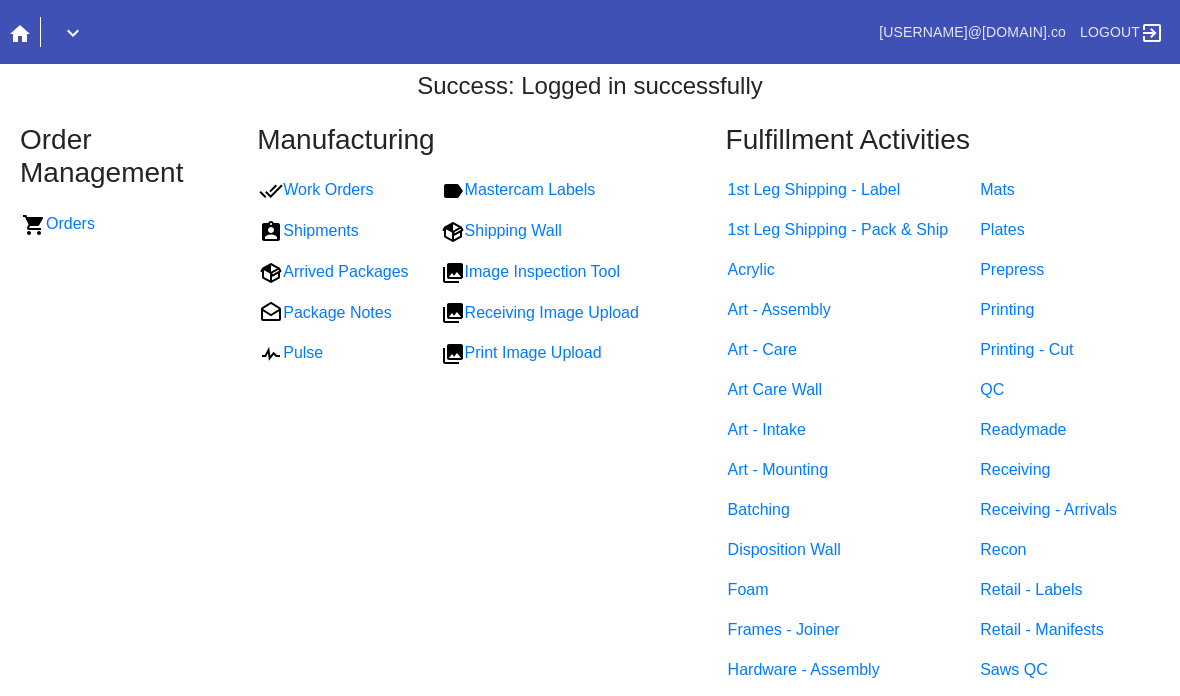 scroll, scrollTop: 0, scrollLeft: 0, axis: both 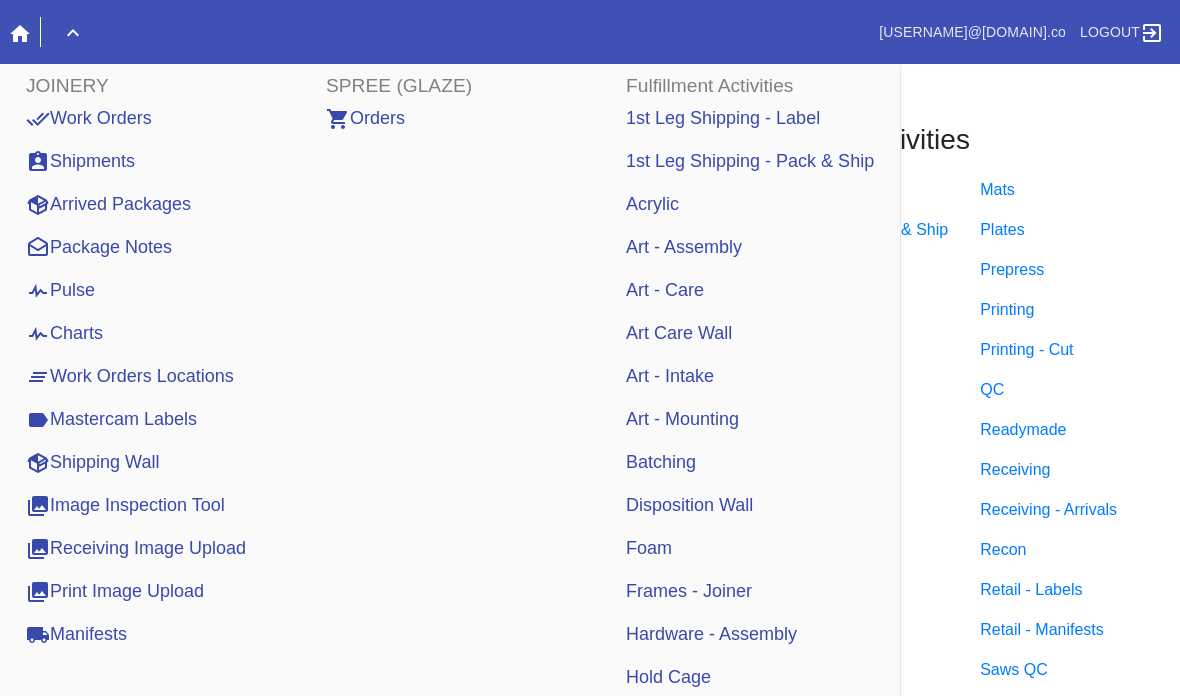 click on "Work Orders" at bounding box center (89, 118) 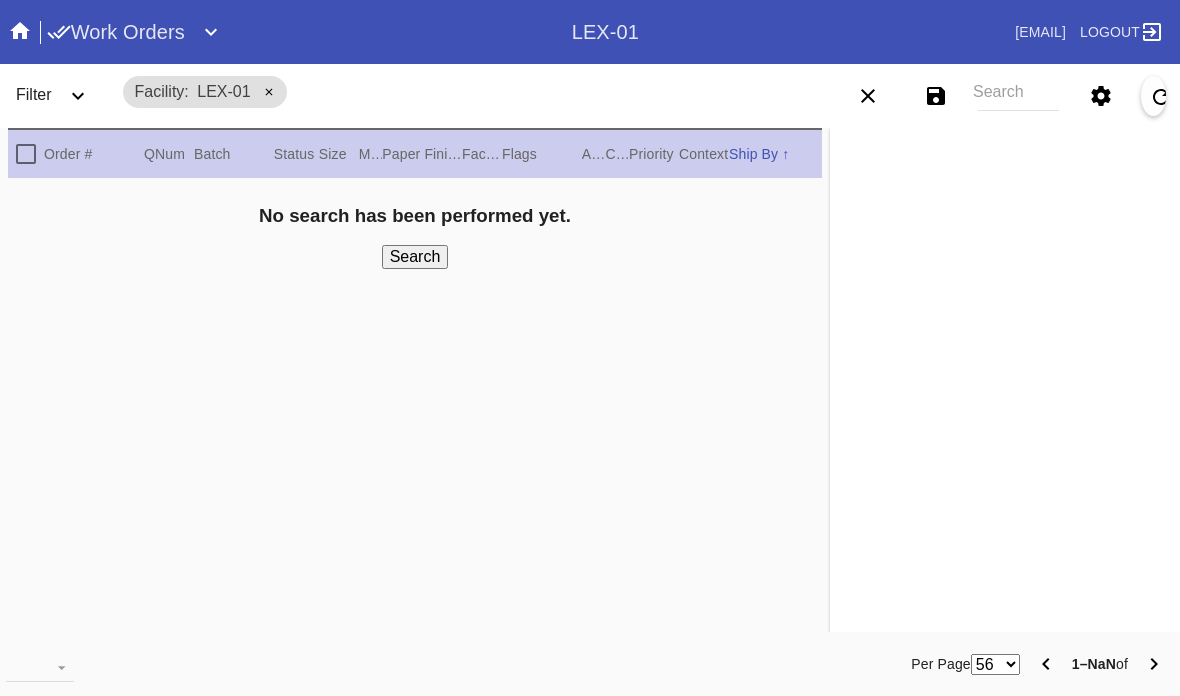 scroll, scrollTop: 0, scrollLeft: 0, axis: both 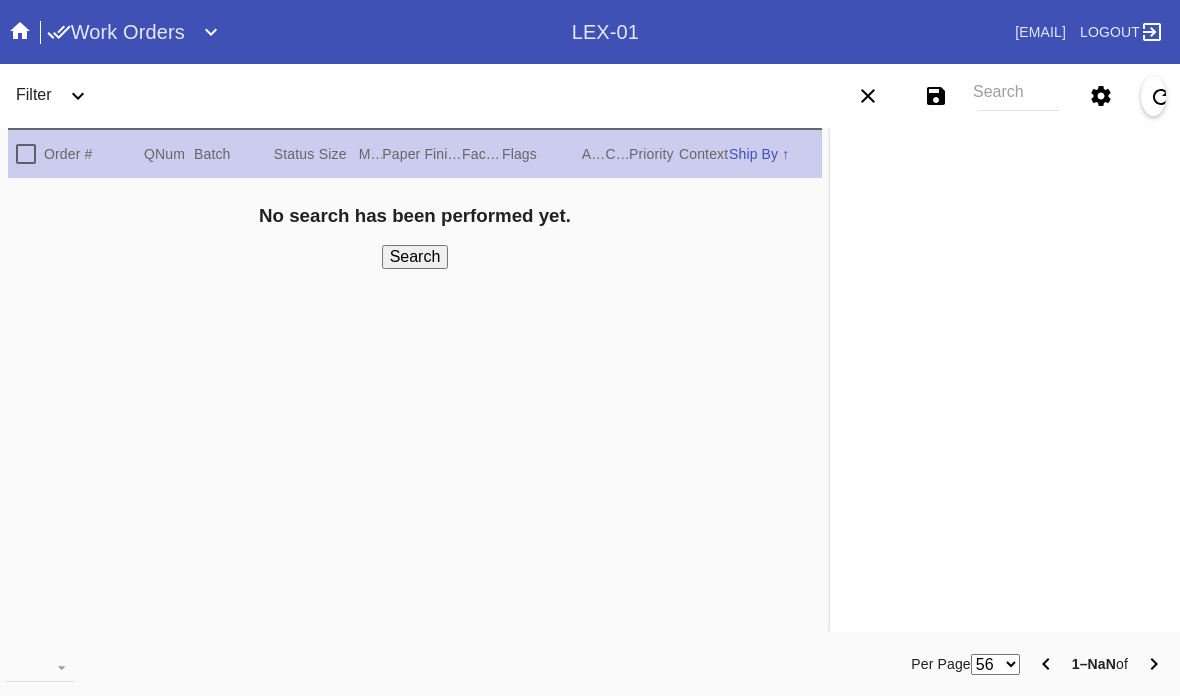 click at bounding box center (456, 96) 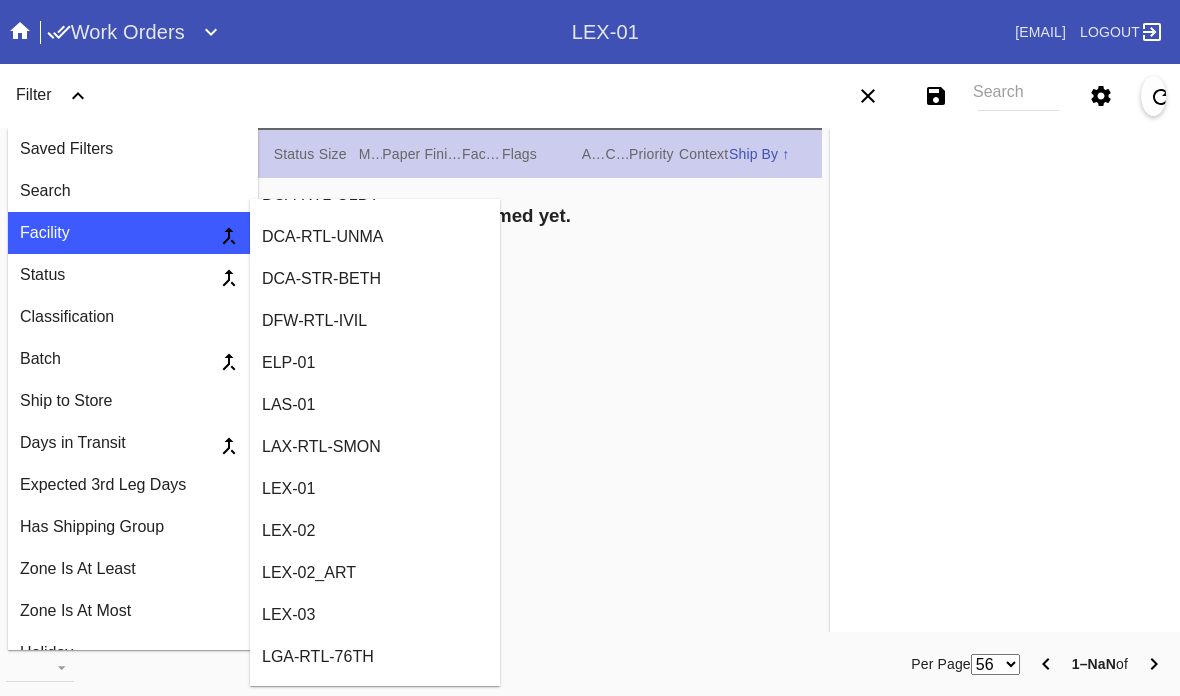 scroll, scrollTop: 953, scrollLeft: 0, axis: vertical 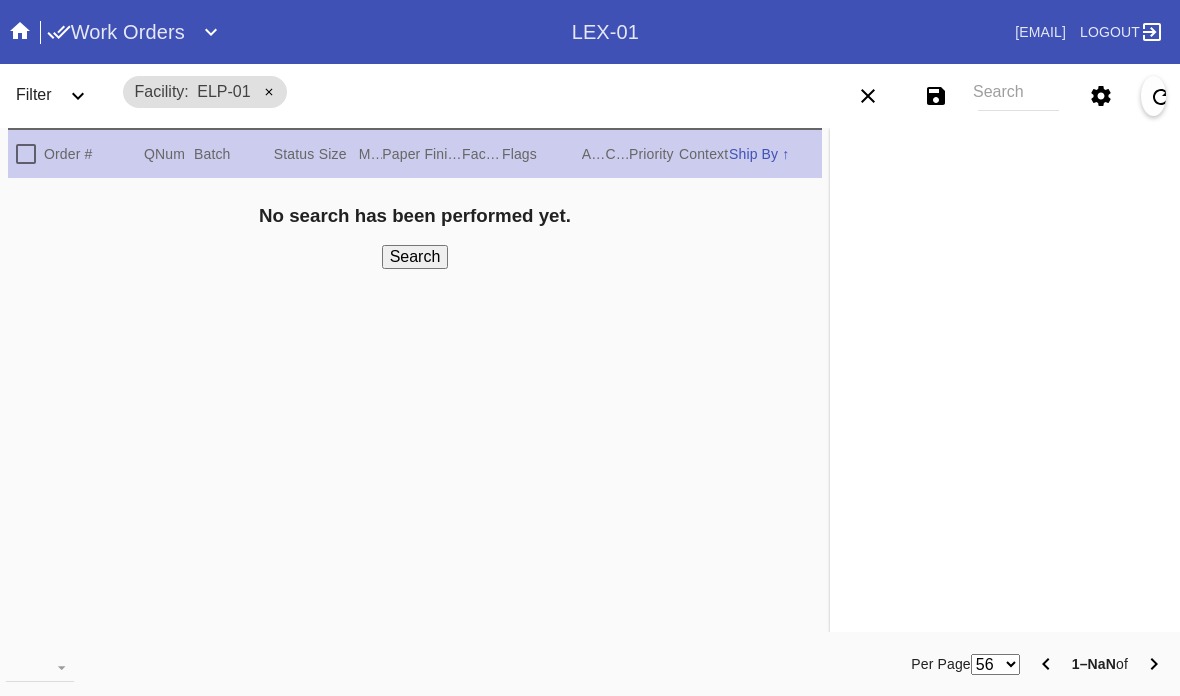 click on "Search" at bounding box center [1018, 96] 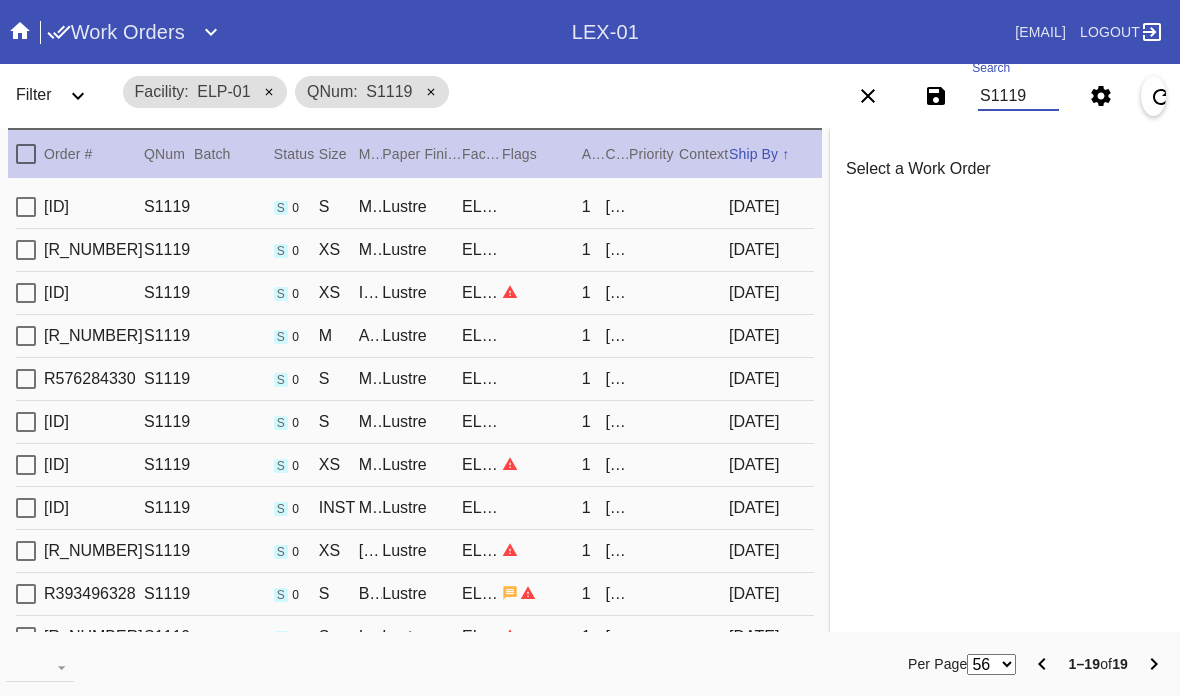click on "↓" at bounding box center (0, 0) 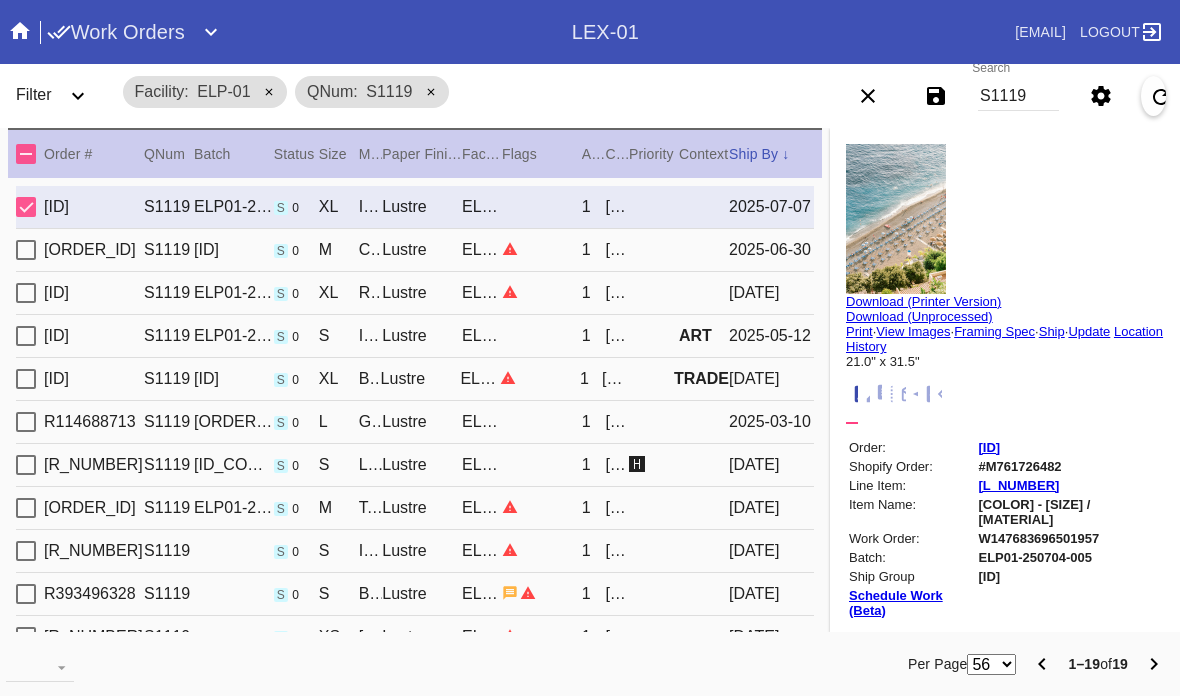 click on "S1119" at bounding box center [1018, 96] 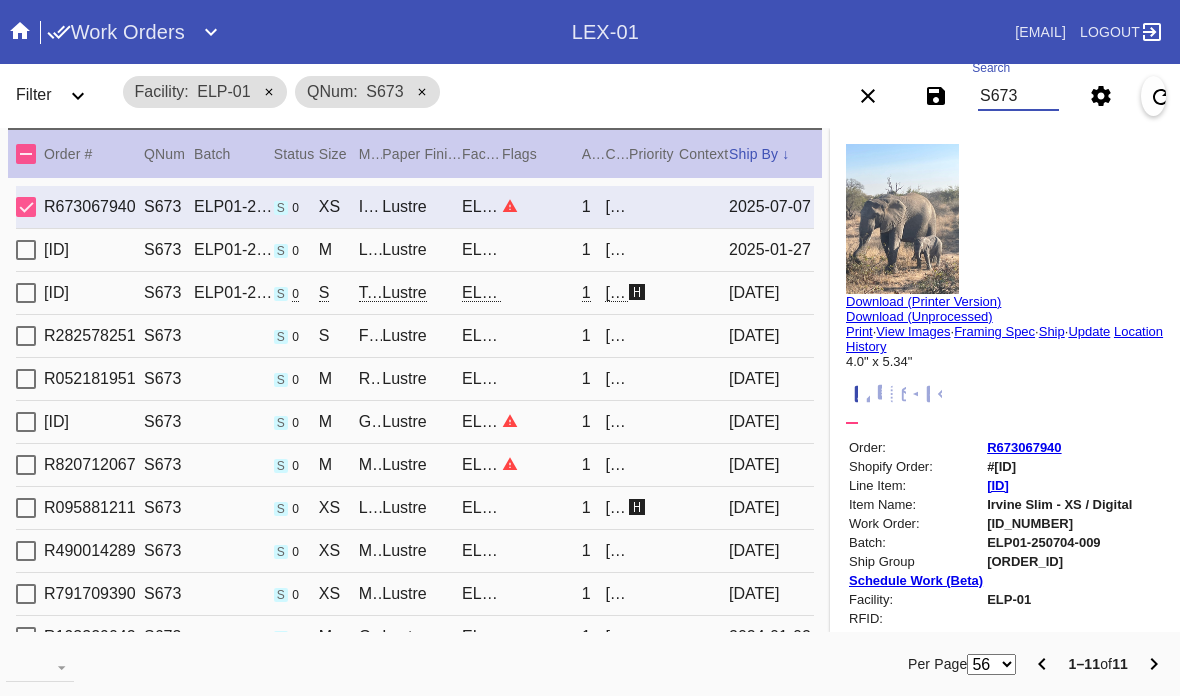 click on "S673" at bounding box center [1018, 96] 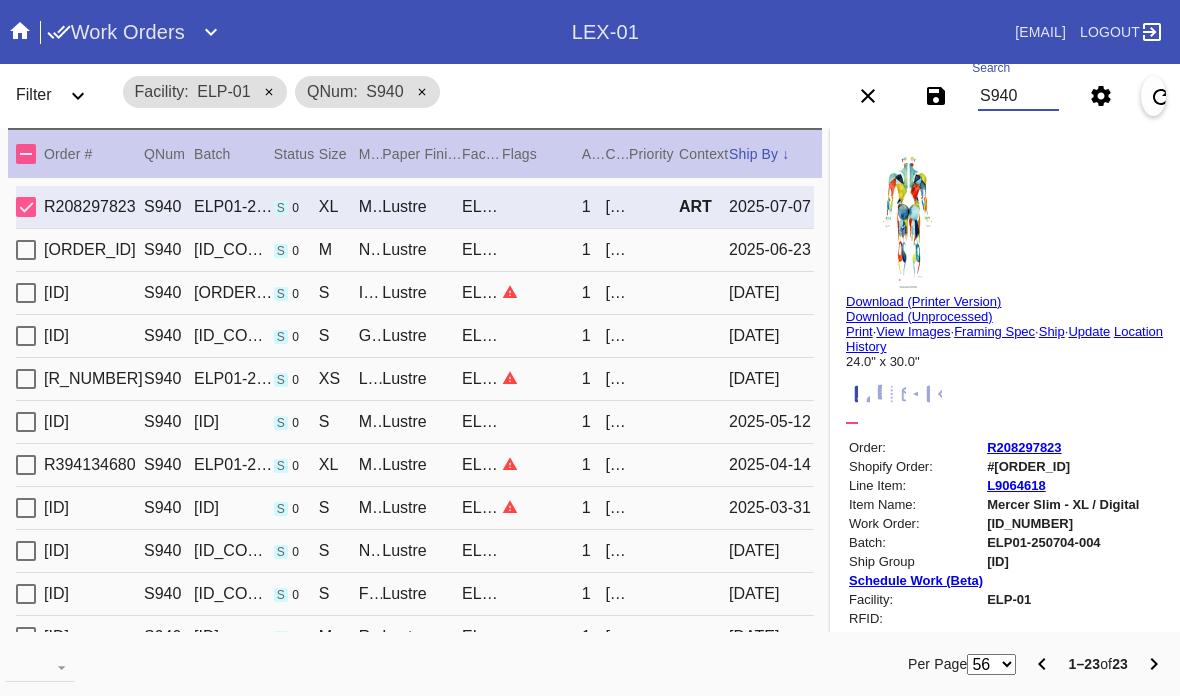 click on "S940" at bounding box center [1018, 96] 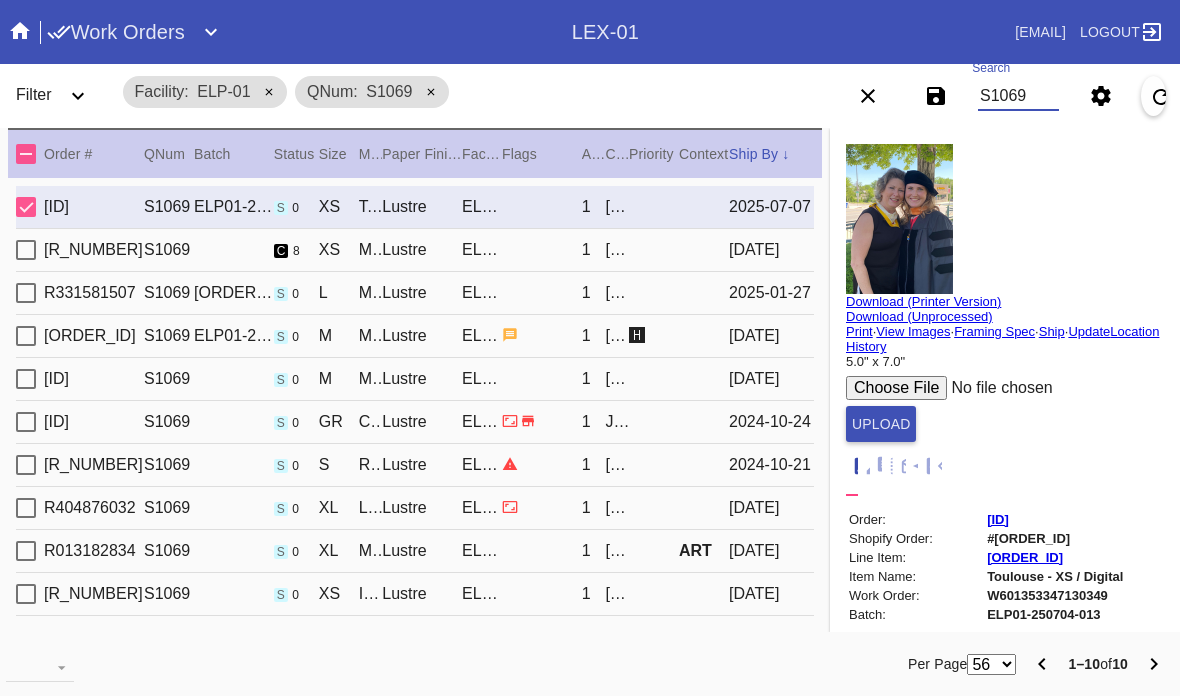 click on "S1069" at bounding box center [1018, 96] 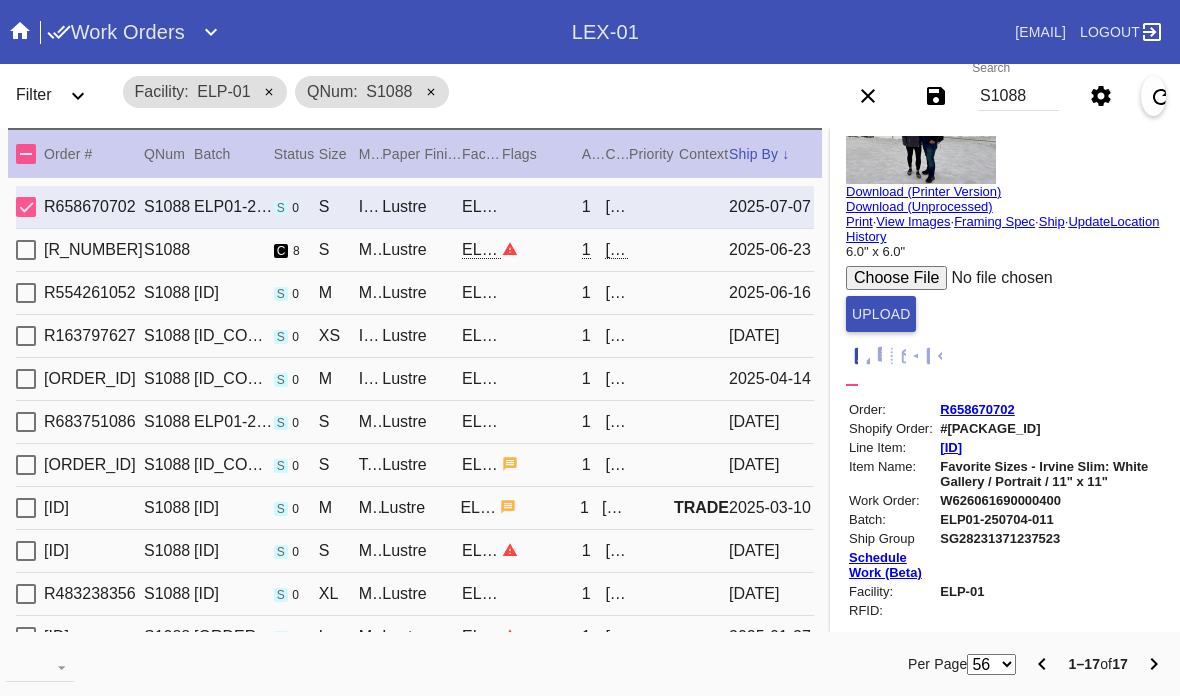 scroll, scrollTop: 111, scrollLeft: 0, axis: vertical 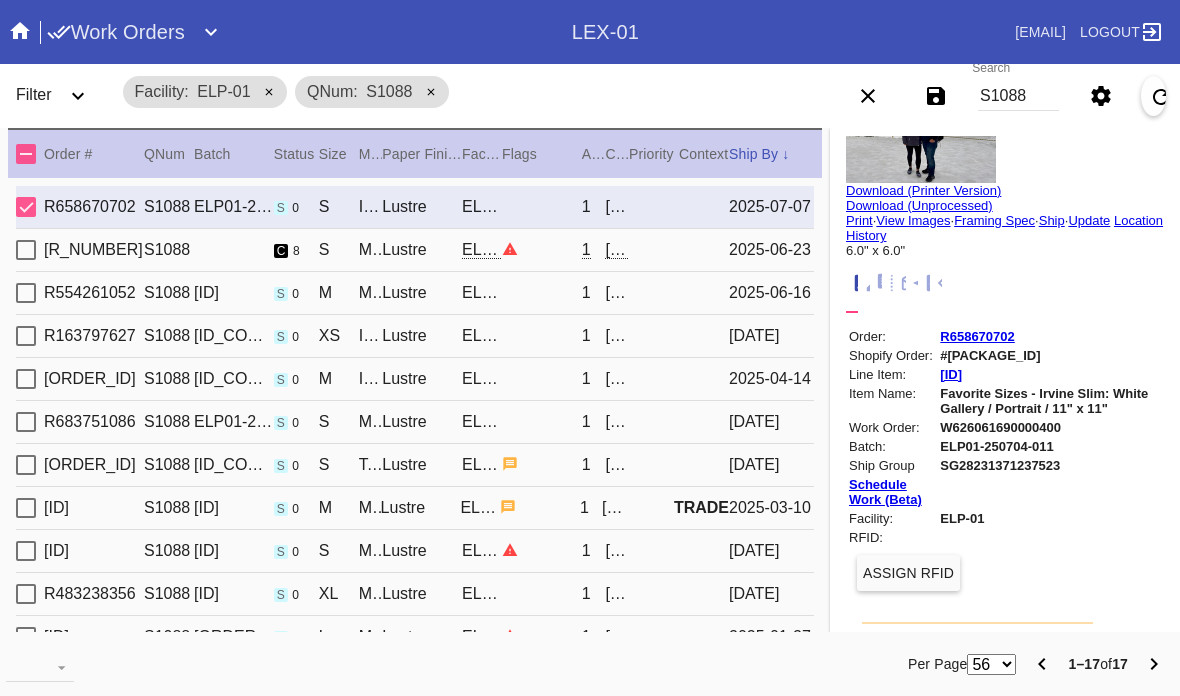 click on "Update" at bounding box center [1089, 220] 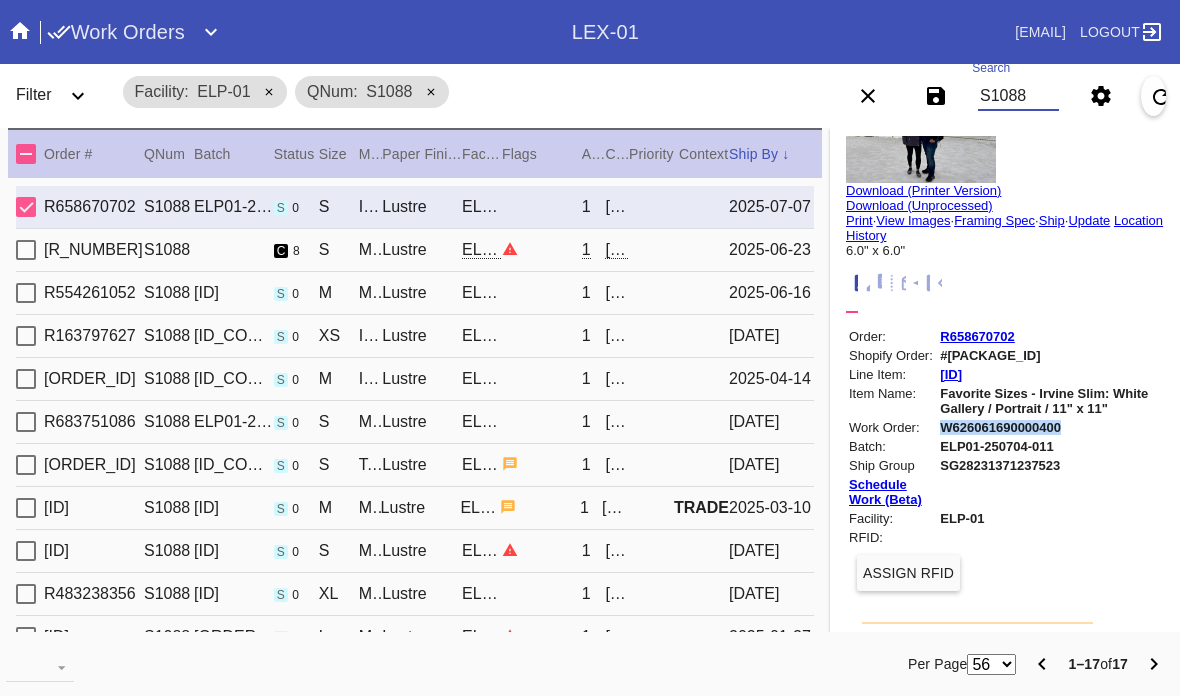 click on "S1088" at bounding box center (1018, 96) 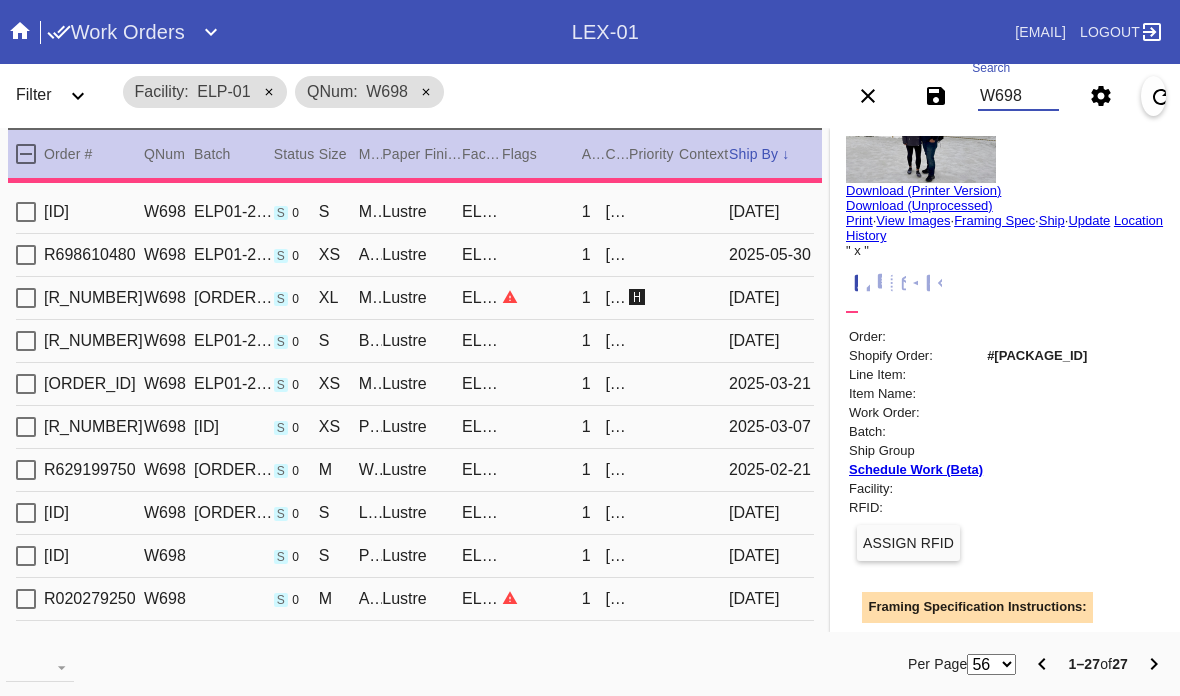 scroll, scrollTop: 0, scrollLeft: 0, axis: both 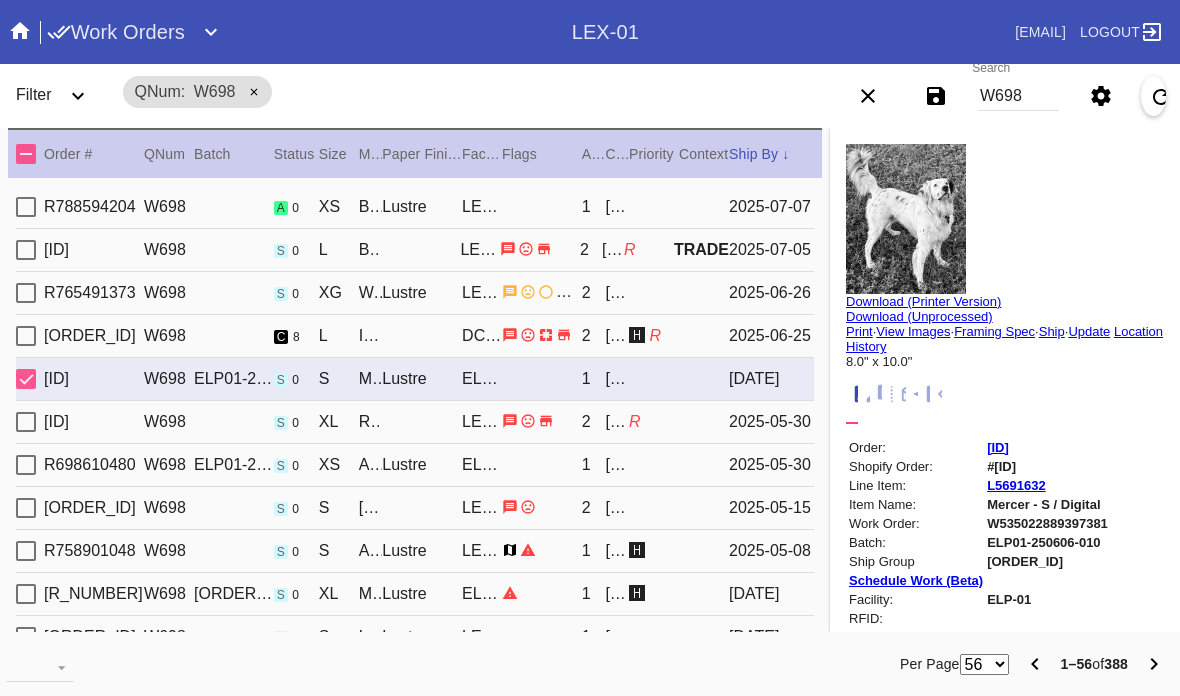 click on "2025-07-07" at bounding box center [771, 207] 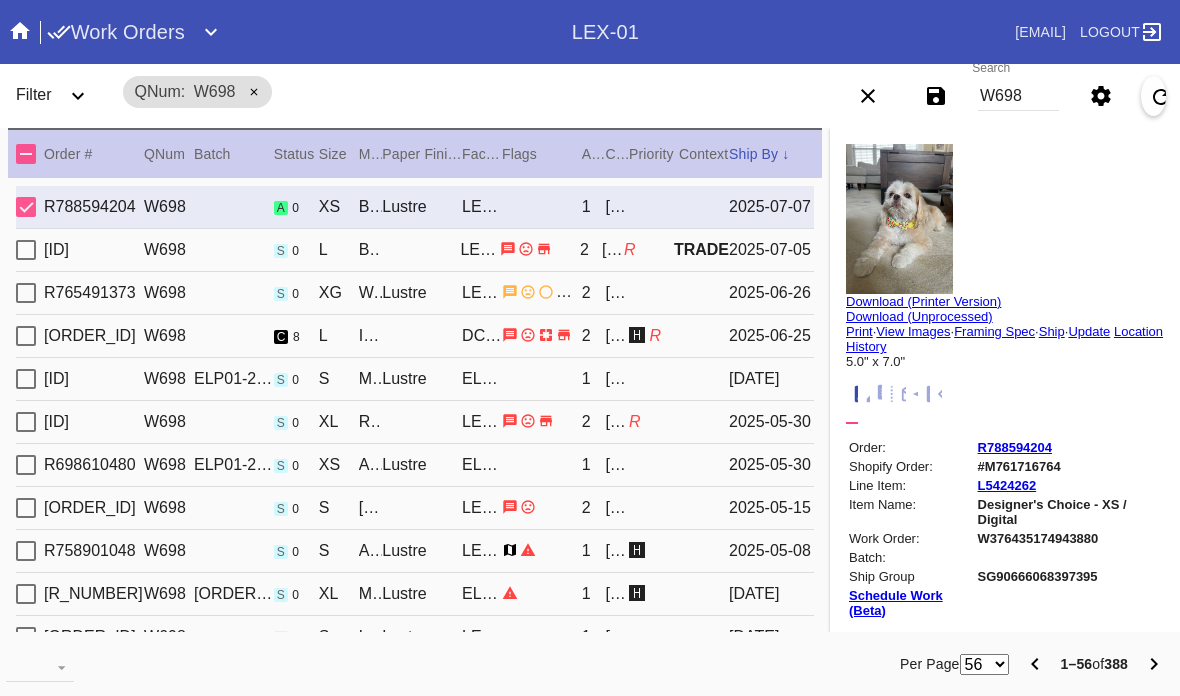 click on "W698" at bounding box center (1018, 96) 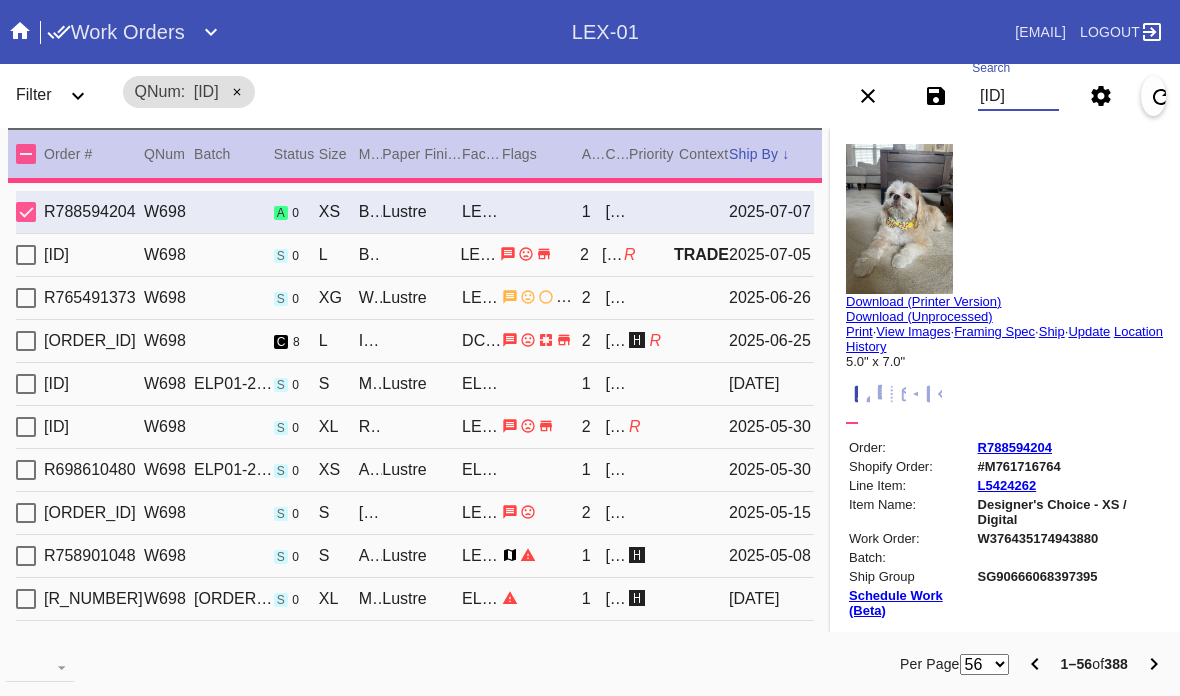type on "[ID]" 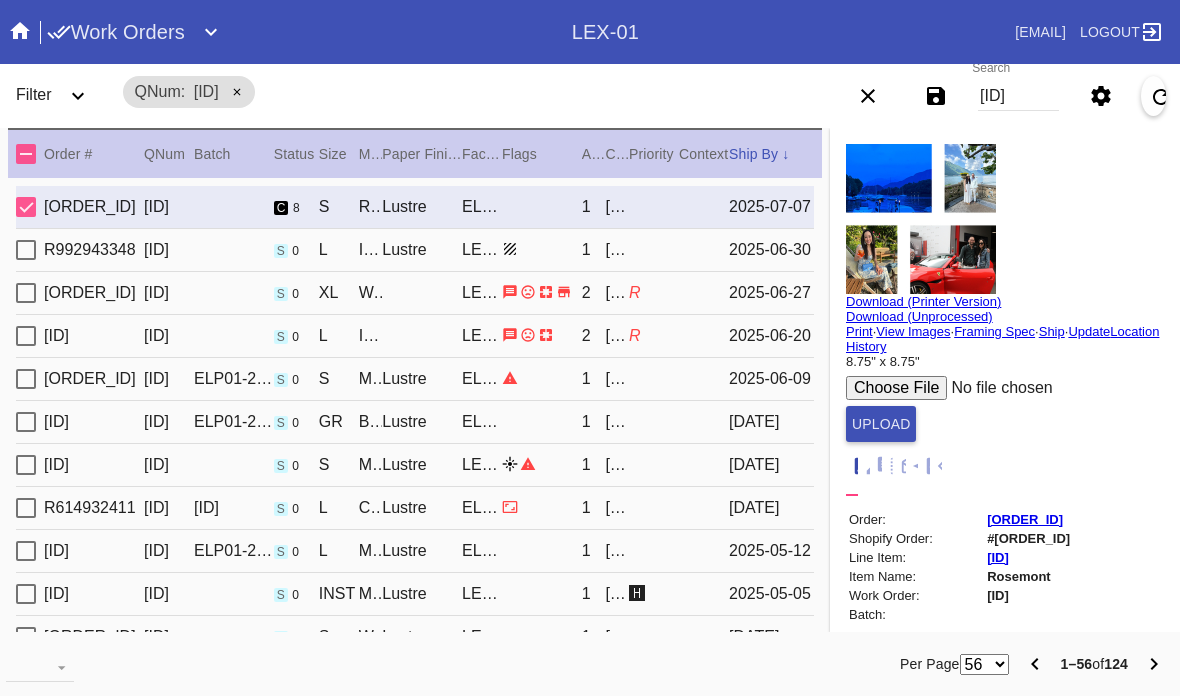 click on "[ID]" at bounding box center [1018, 96] 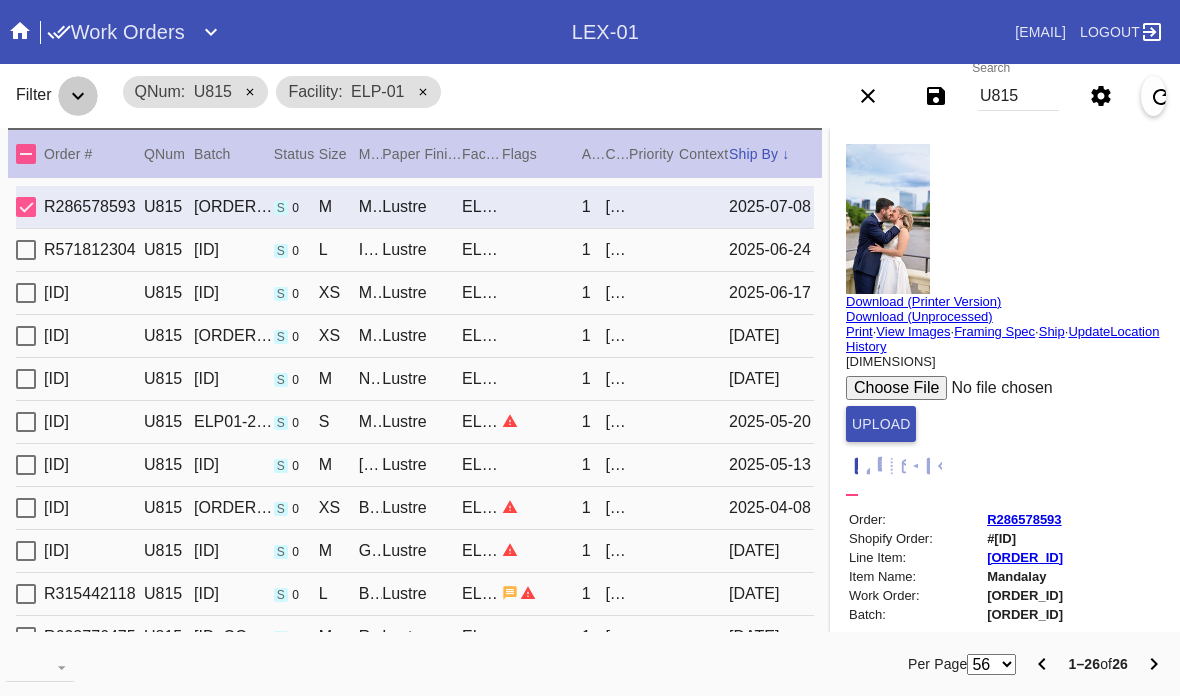click on "U815" at bounding box center (1018, 96) 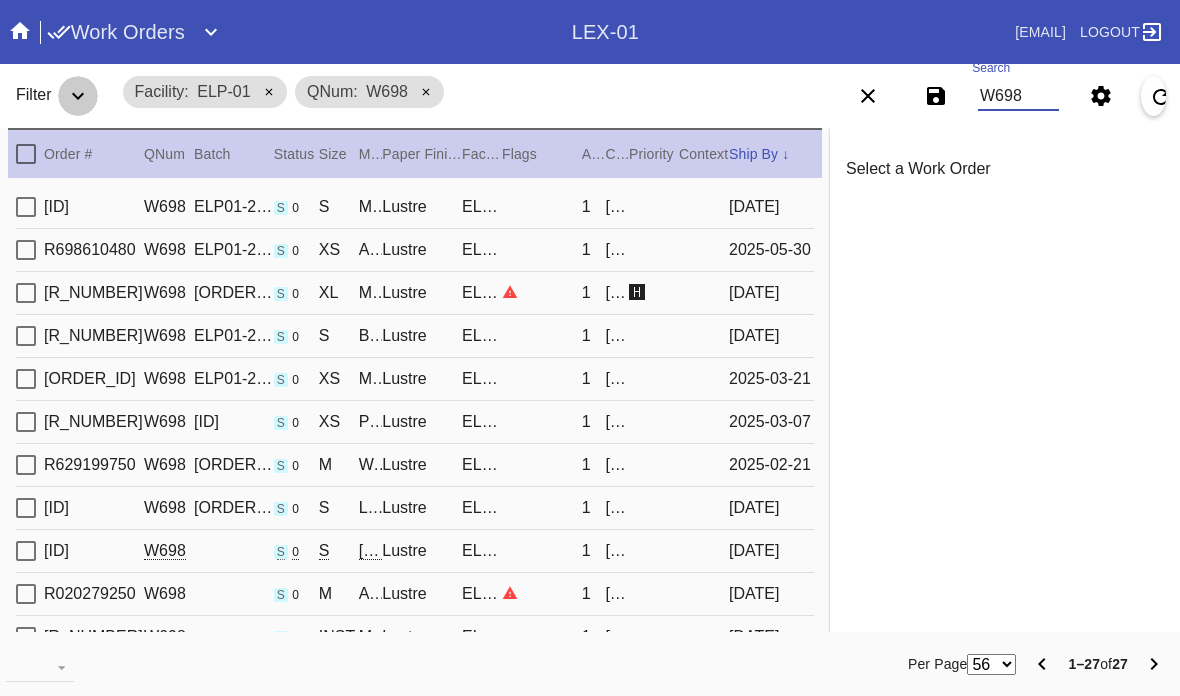 click on "W698 ELP01-250606-010 s   0 S Mercer / Dove White Lustre ELP-01 1 [FIRST] [LAST]
[DATE]" at bounding box center (415, 207) 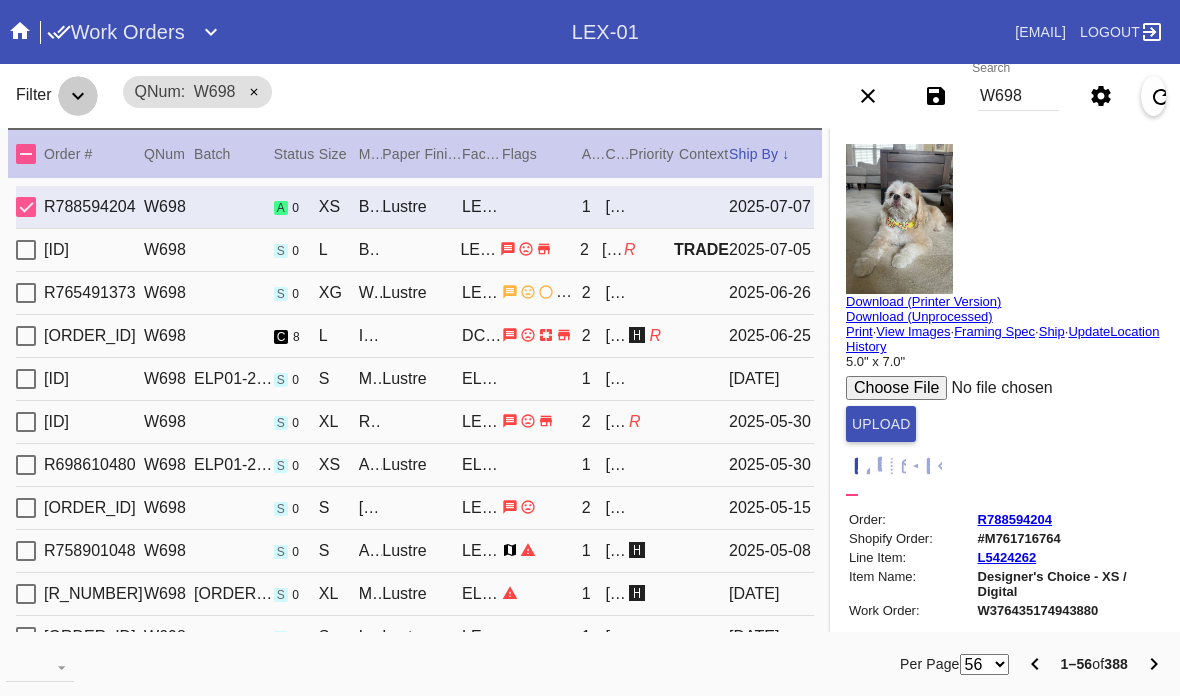 click on "R788594204 W698 a   0 XS Bleached Maple Round / White Lustre LEX-03 1 [FIRST] [LAST]
[DATE]" at bounding box center (415, 207) 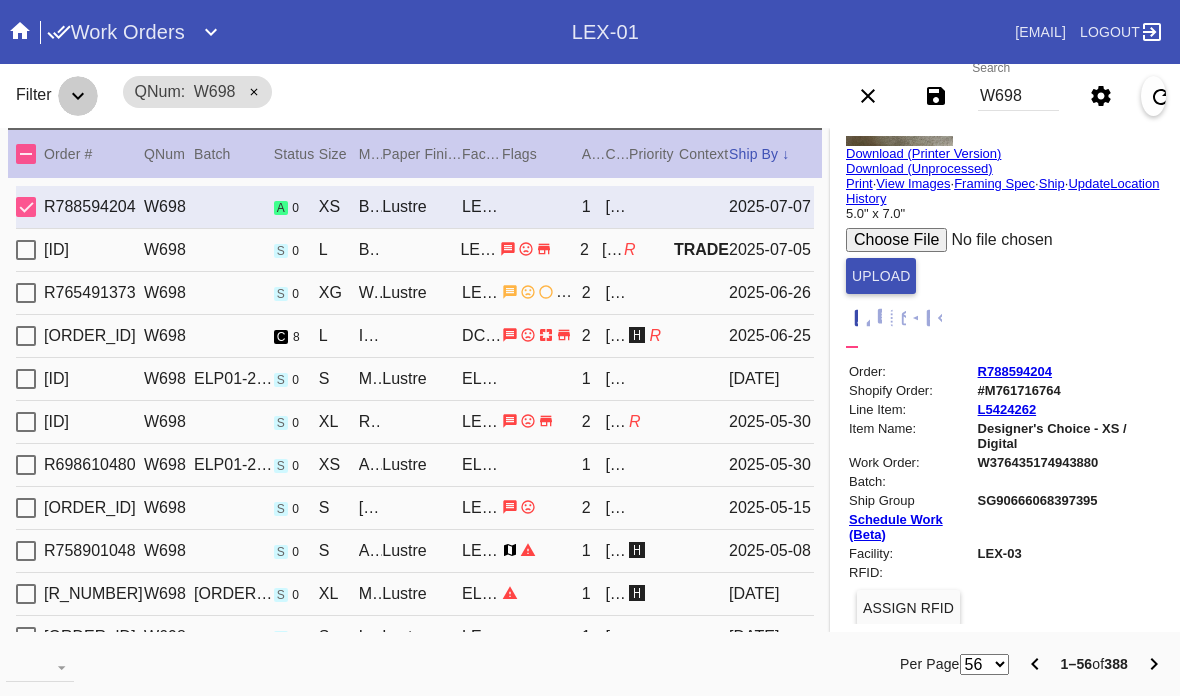scroll, scrollTop: 148, scrollLeft: 0, axis: vertical 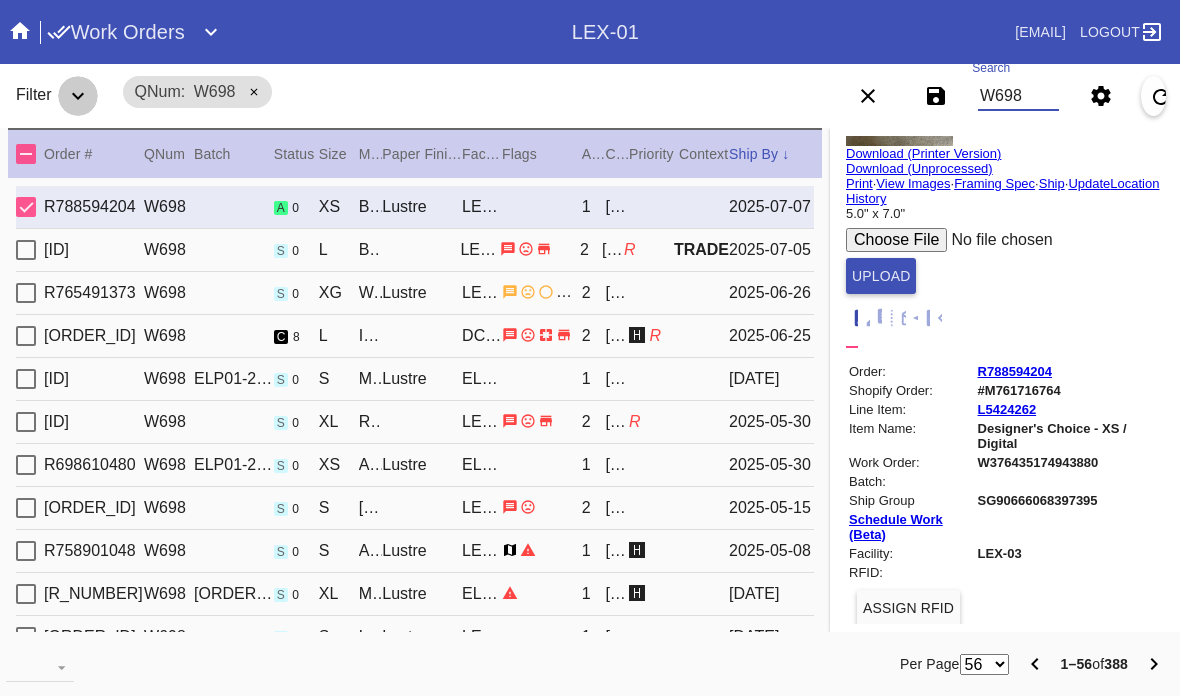 click on "W698" at bounding box center (1018, 96) 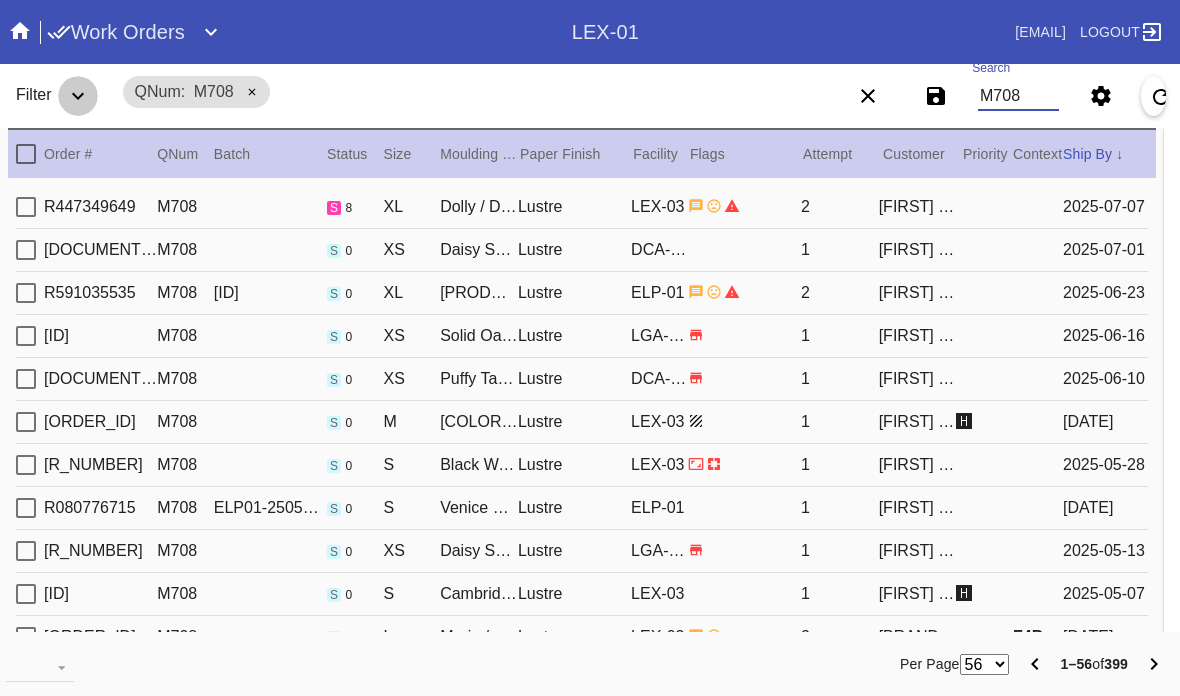 scroll, scrollTop: 0, scrollLeft: 0, axis: both 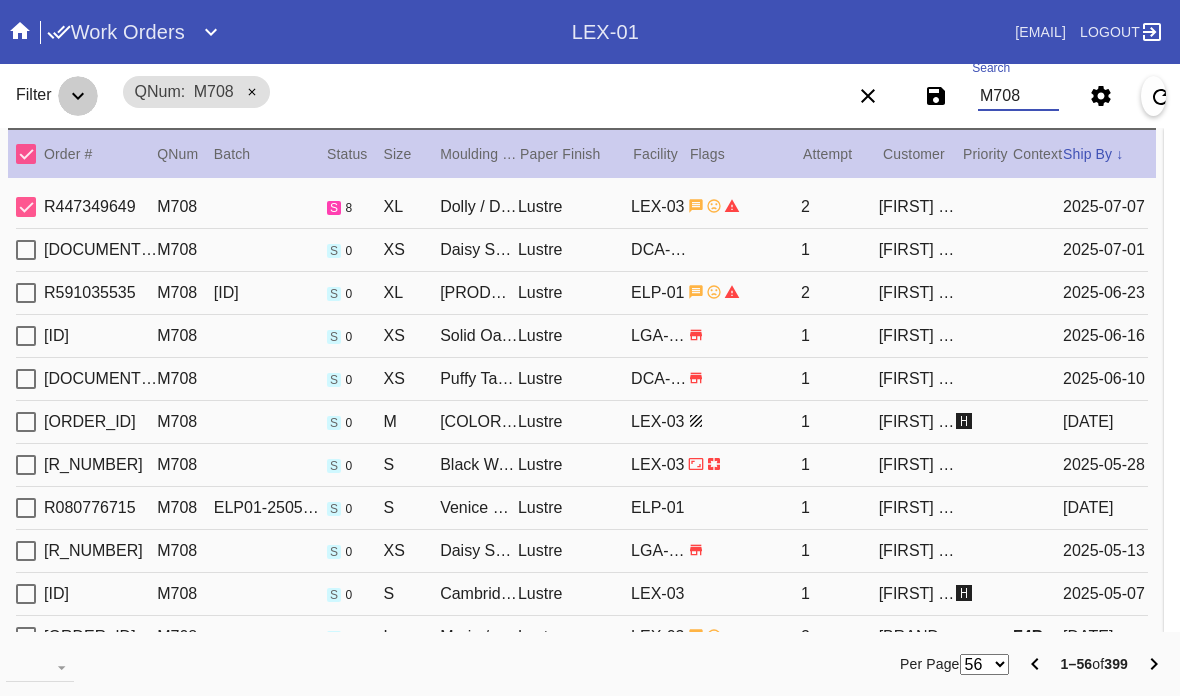 click at bounding box center (744, 206) 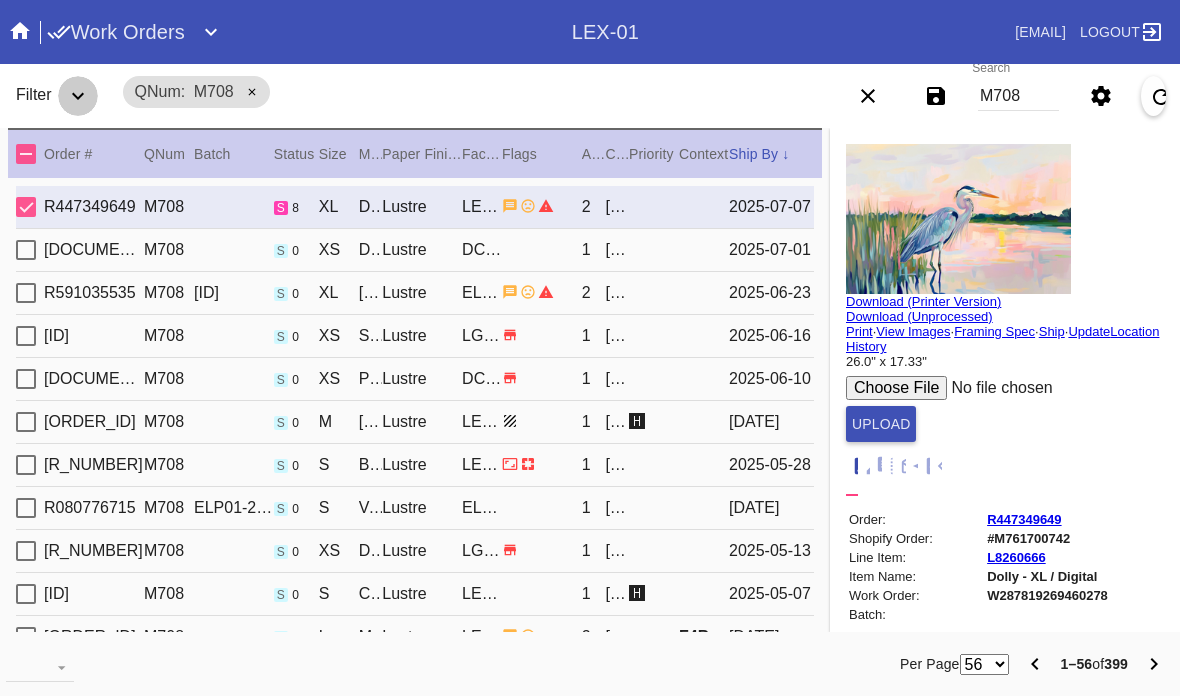 click on "View Images" at bounding box center (913, 331) 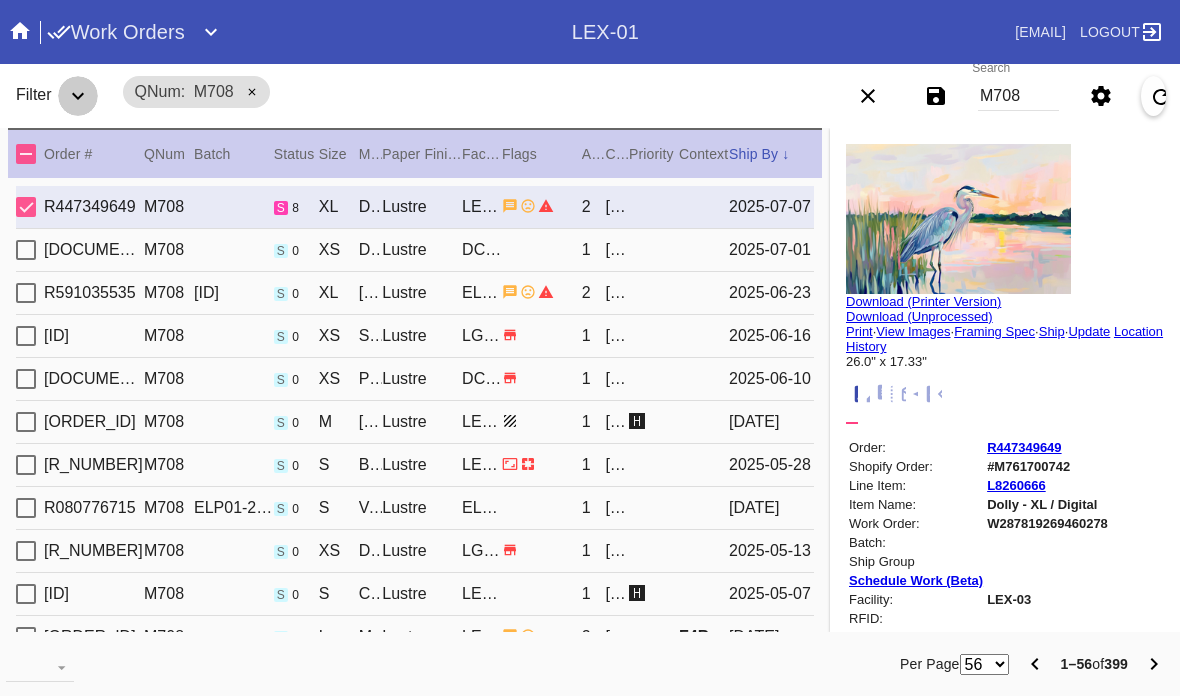 click on "Update" at bounding box center [1089, 331] 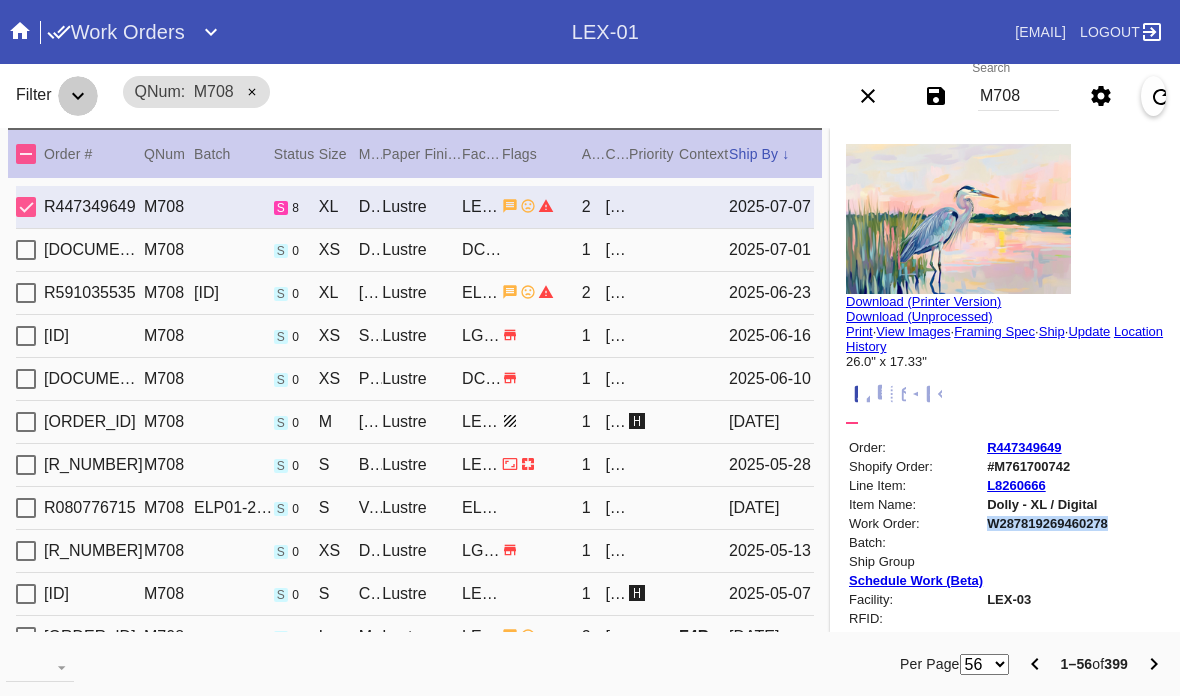 click on "M708" at bounding box center [1018, 96] 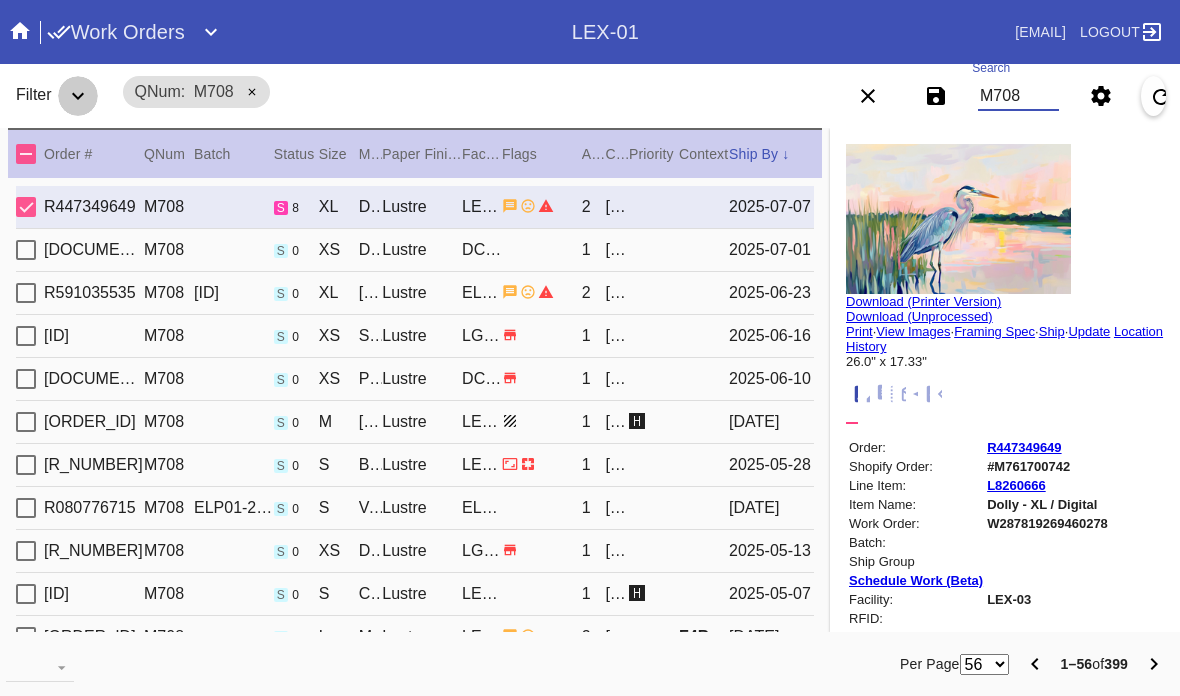 click on "M708" at bounding box center (1018, 96) 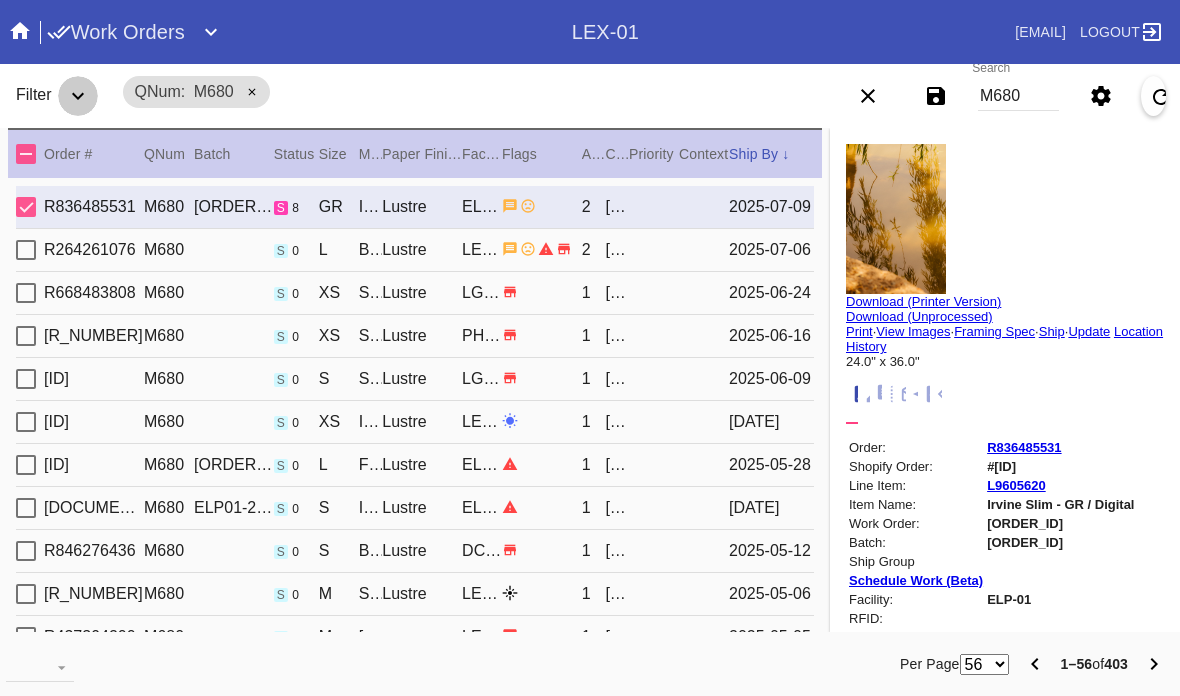 click on "2025-07-06" at bounding box center [771, 207] 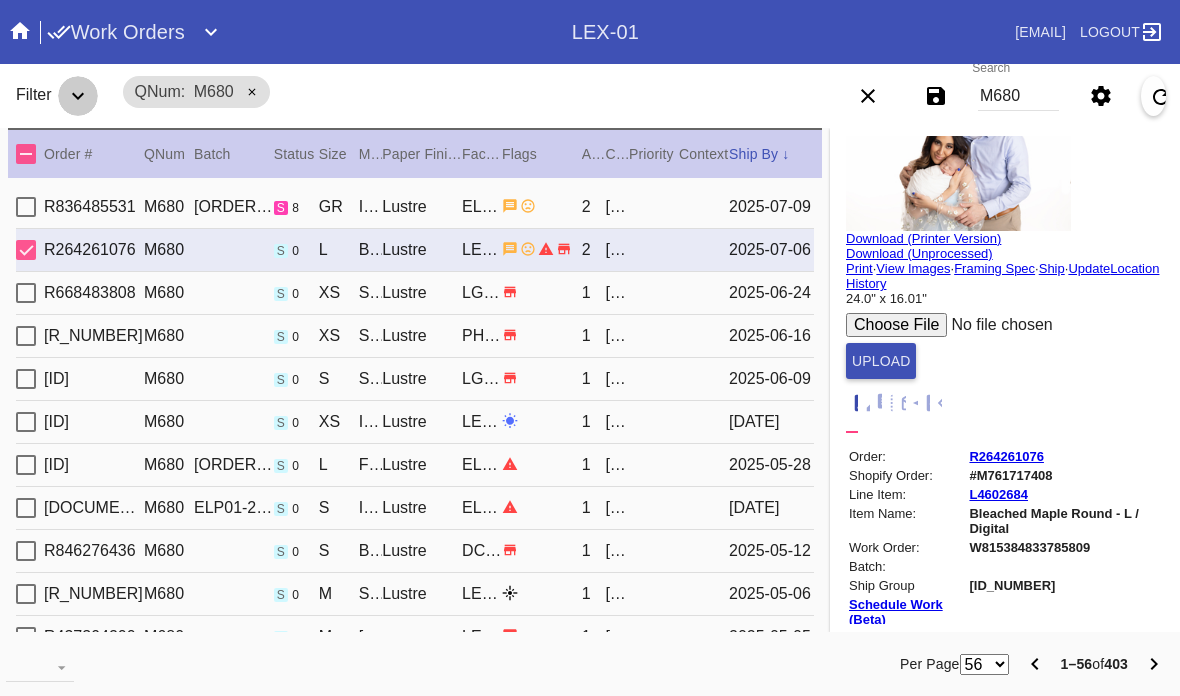 scroll, scrollTop: 67, scrollLeft: 0, axis: vertical 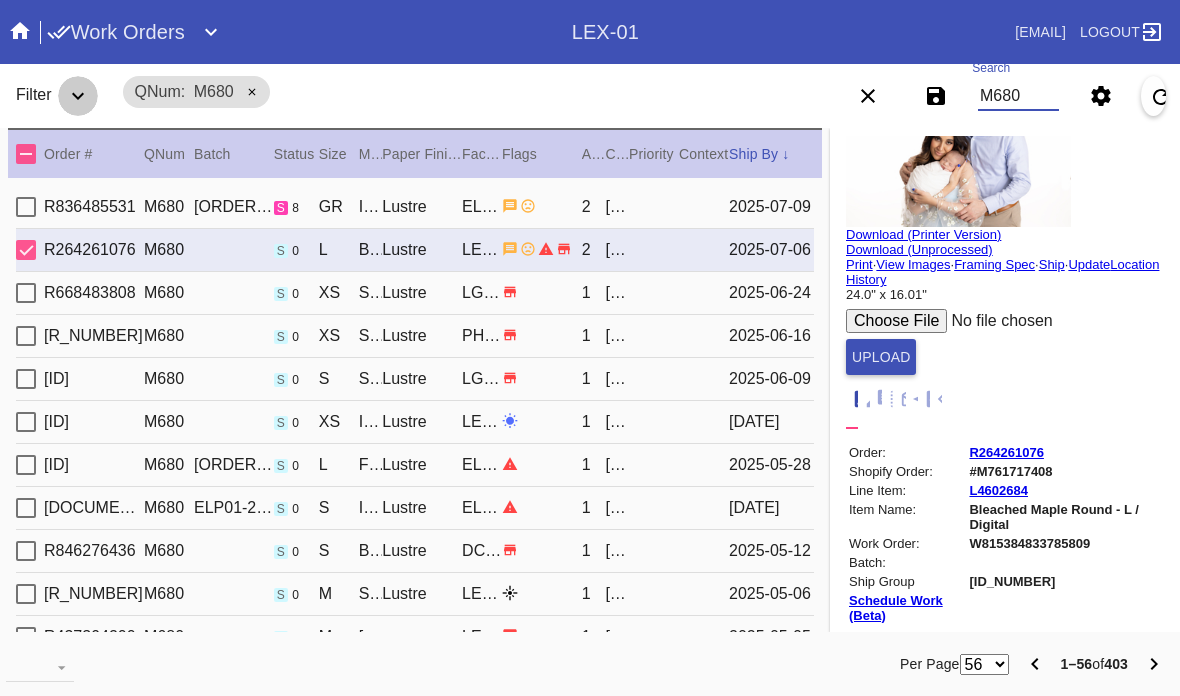click on "M680" at bounding box center [1018, 96] 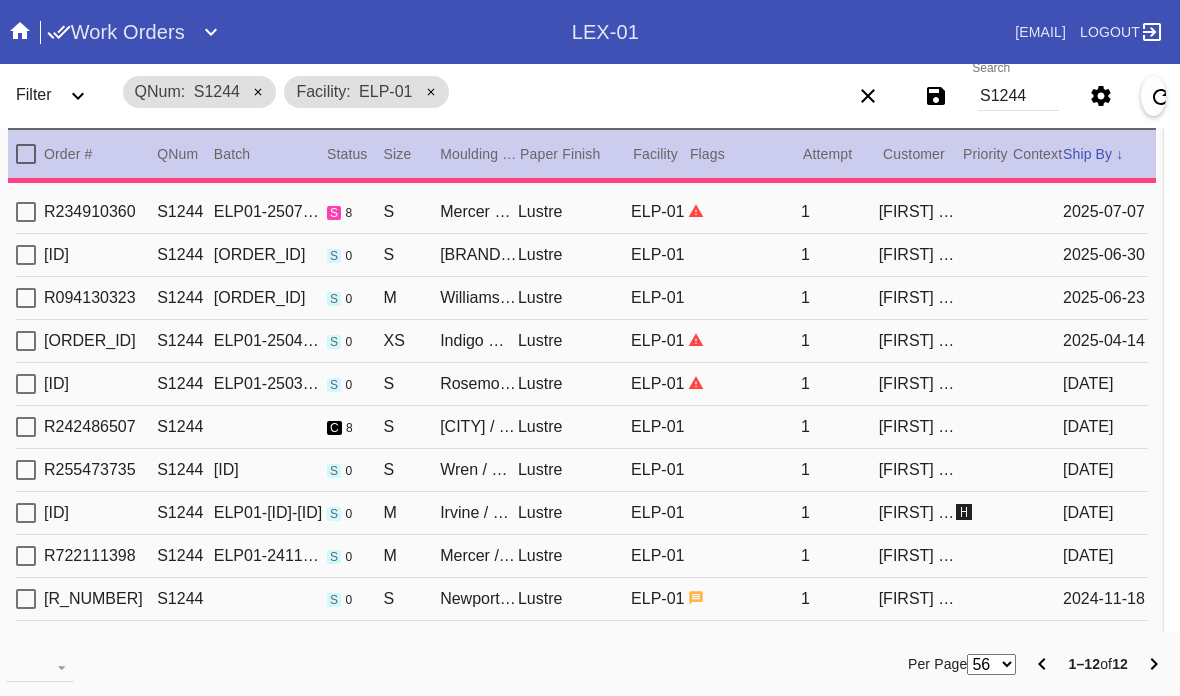scroll, scrollTop: 0, scrollLeft: 0, axis: both 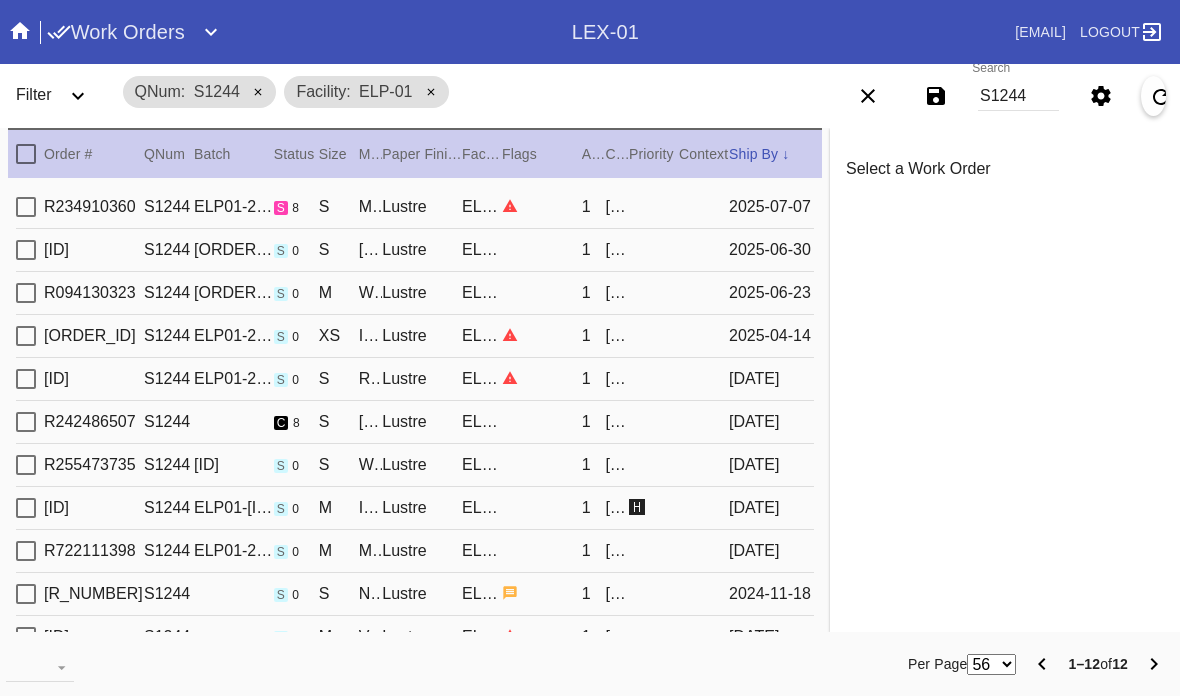 click at bounding box center (542, 206) 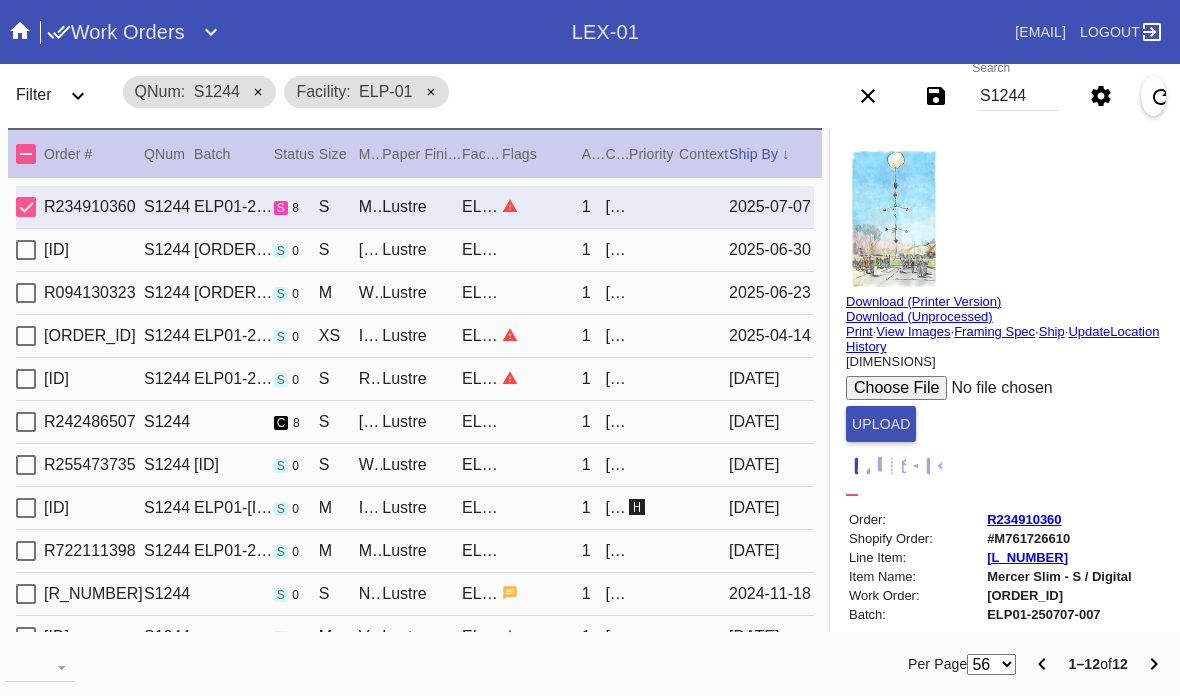 click on "S1244" at bounding box center (1018, 96) 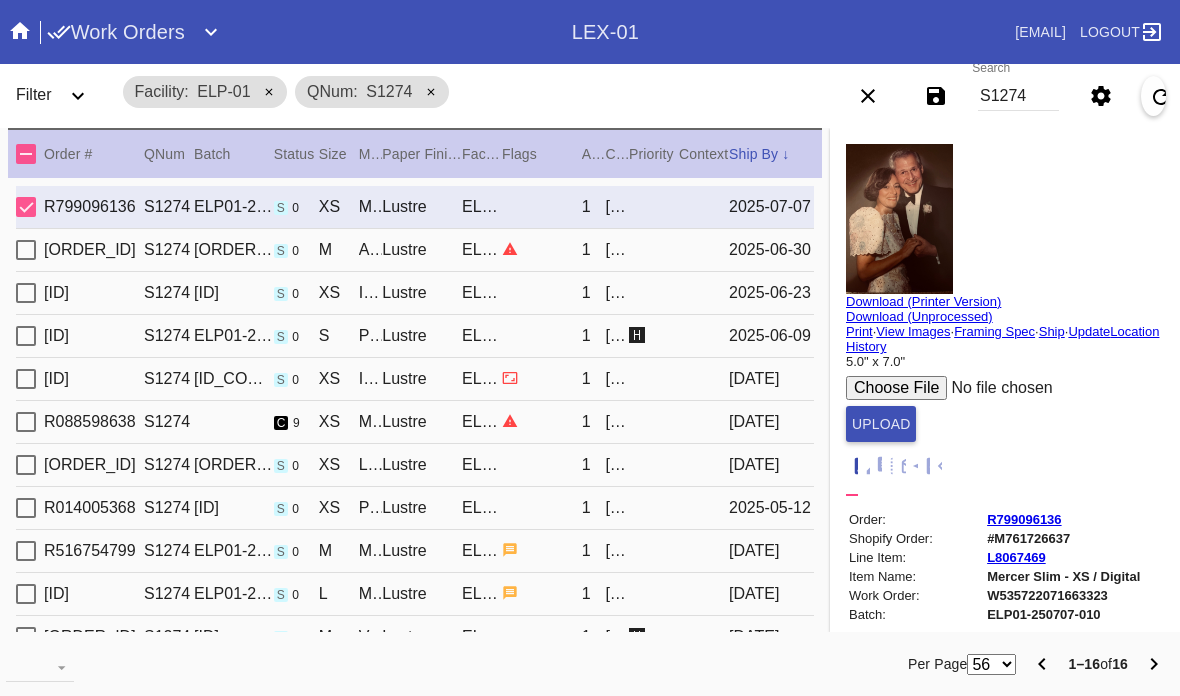 click on "Update" at bounding box center (1089, 331) 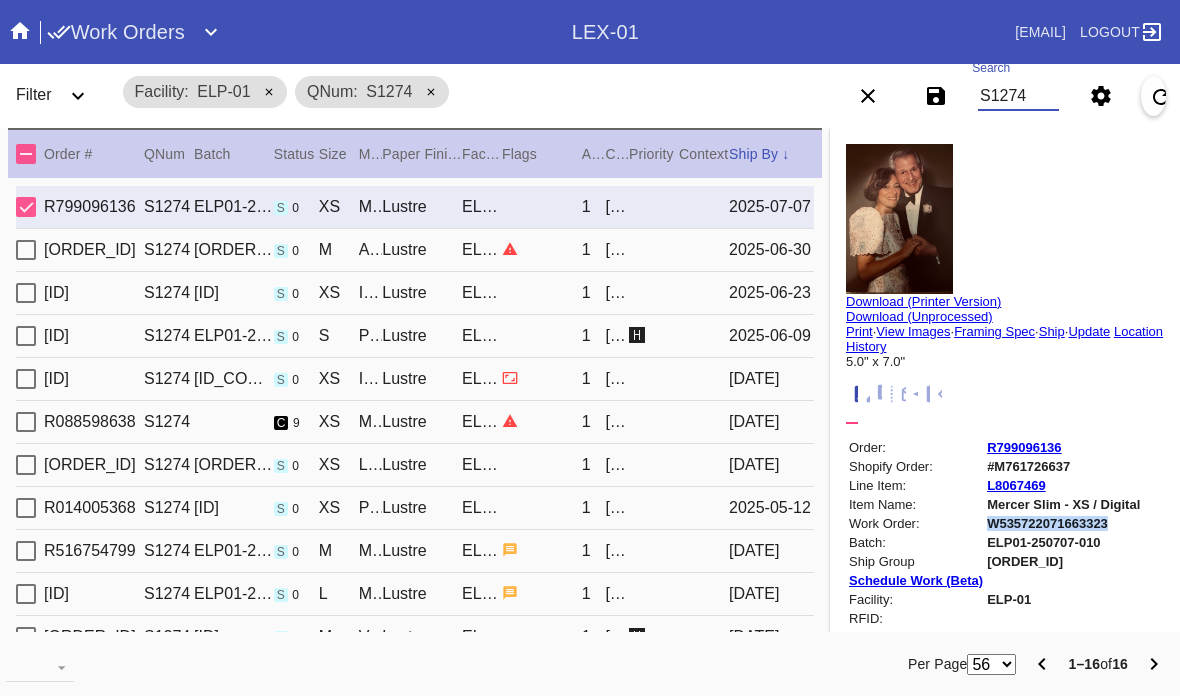 click on "S1274" at bounding box center [1018, 96] 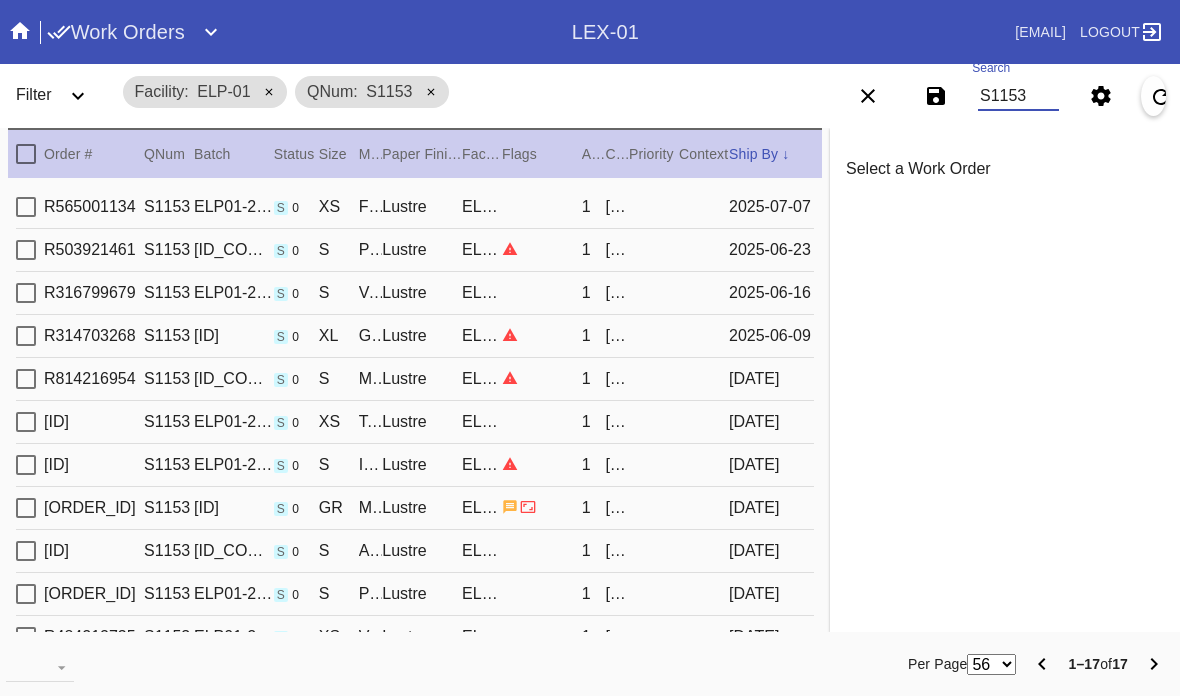 click on "R565001134 S1153 ELP01-250707-011 s   0 XS Florence / Fabric White Lustre ELP-01 1 [FIRST] [LAST]
[DATE]" at bounding box center (415, 207) 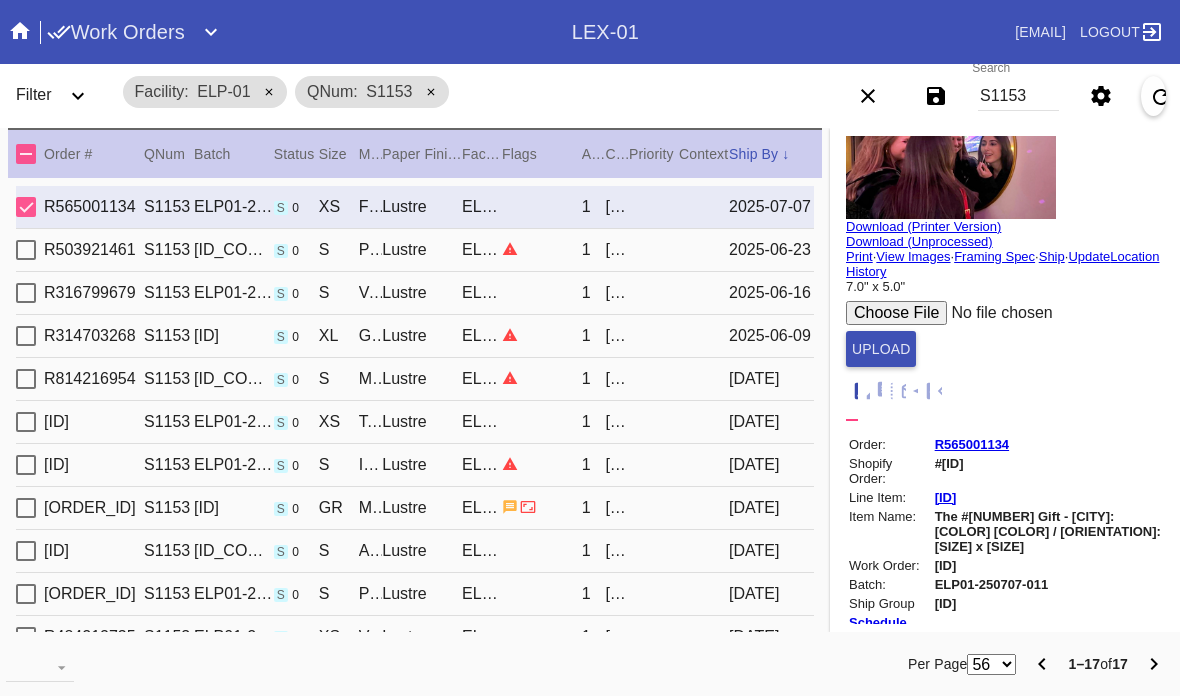 scroll, scrollTop: 73, scrollLeft: 1, axis: both 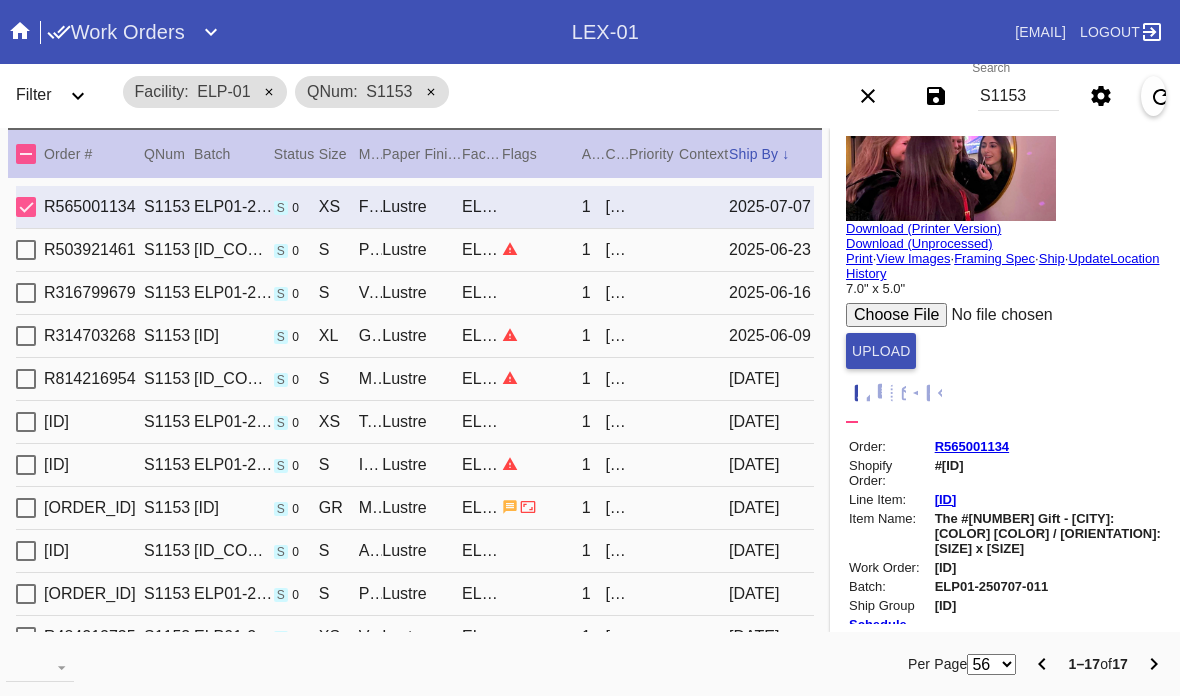 click on "S1153" at bounding box center (1018, 96) 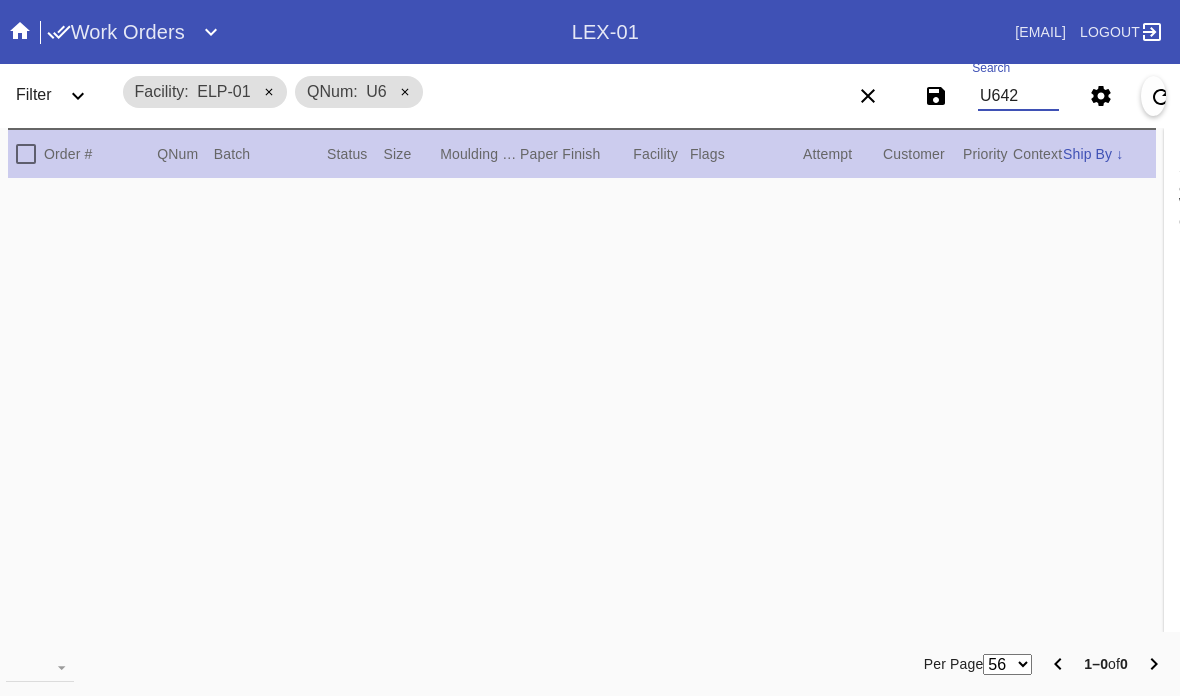 scroll, scrollTop: 0, scrollLeft: 0, axis: both 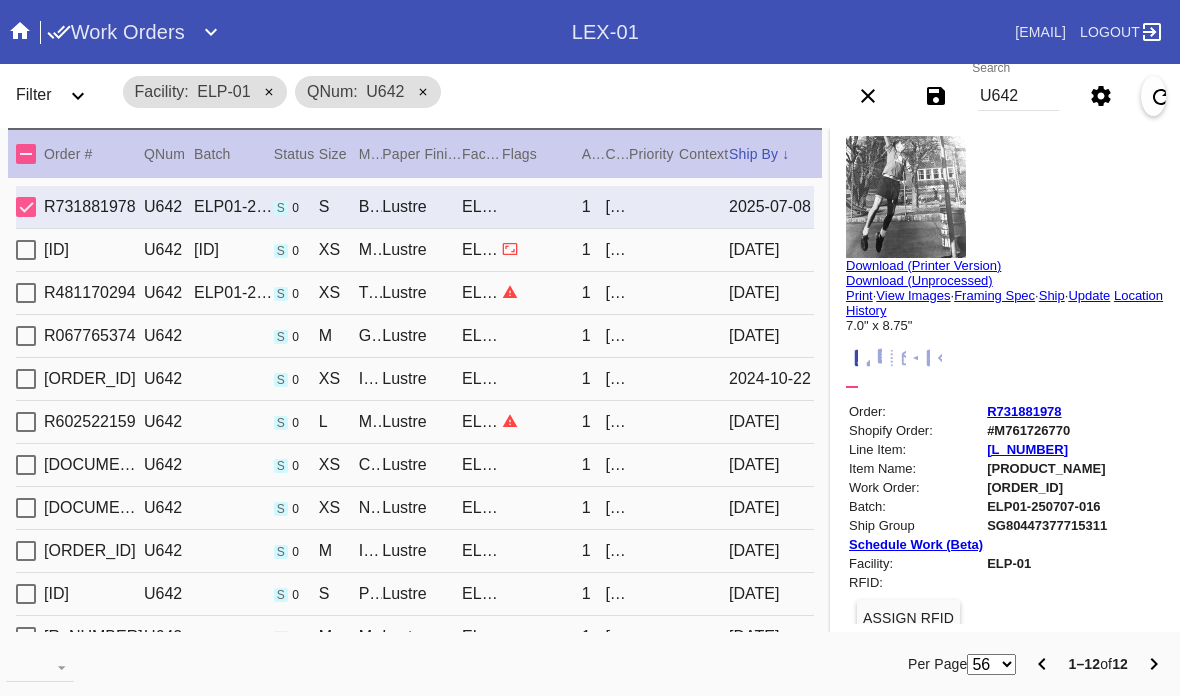 click on "Update" at bounding box center [1089, 295] 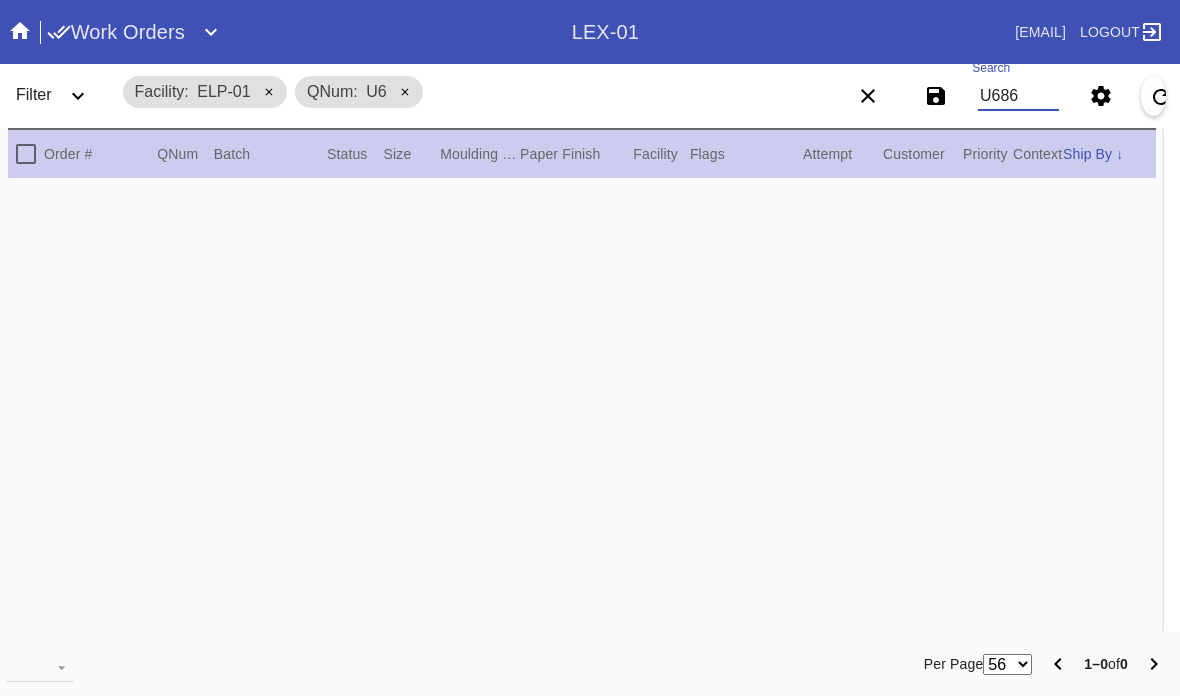 scroll, scrollTop: 0, scrollLeft: 0, axis: both 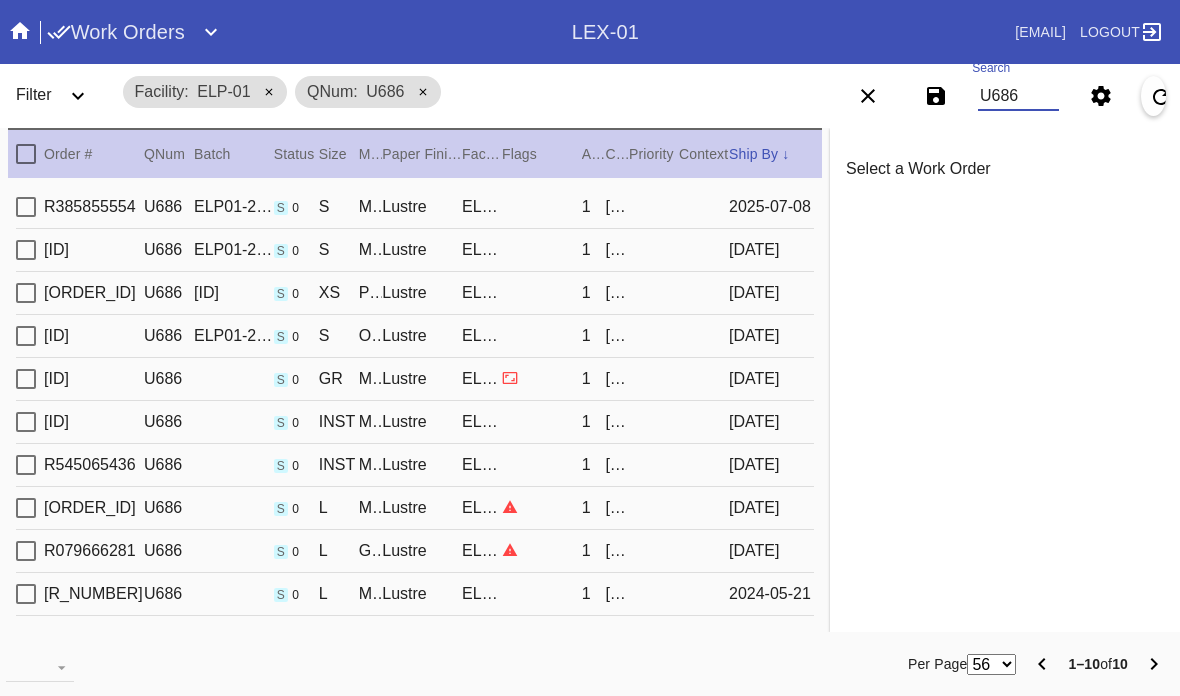 click on "U686 ELP01-250707-019 s   0 S Mercer Slim / Dove White Lustre ELP-01 1 [FIRST] [LAST]
[DATE]" at bounding box center [415, 207] 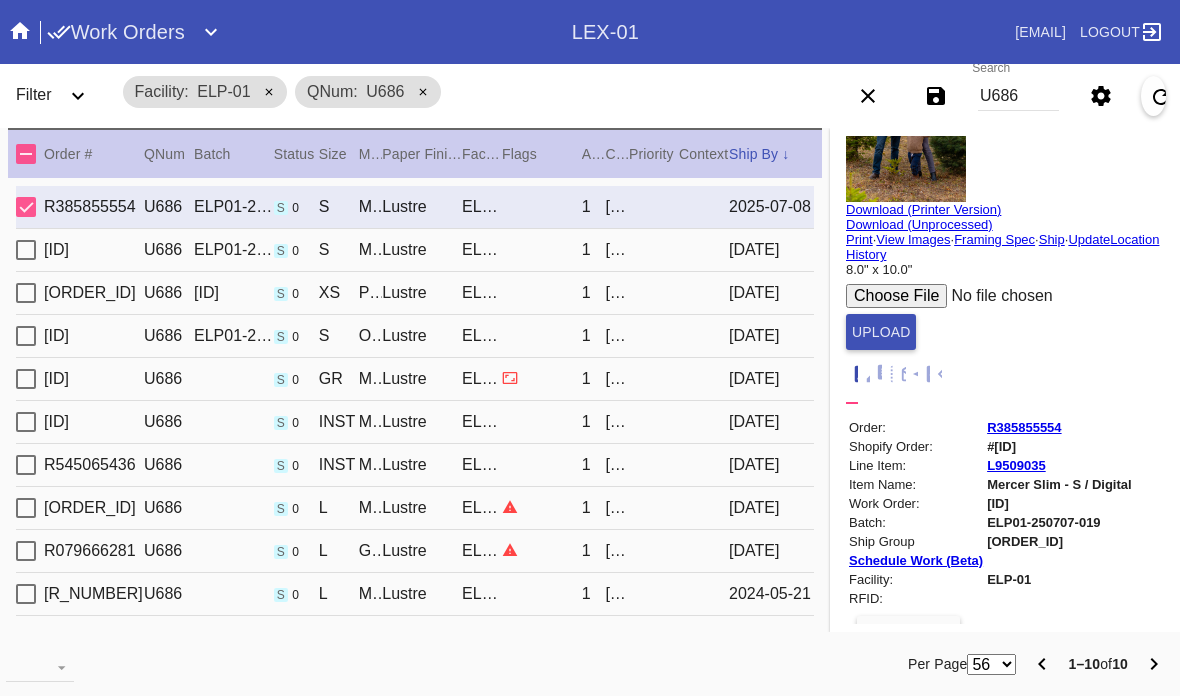 scroll, scrollTop: 95, scrollLeft: 0, axis: vertical 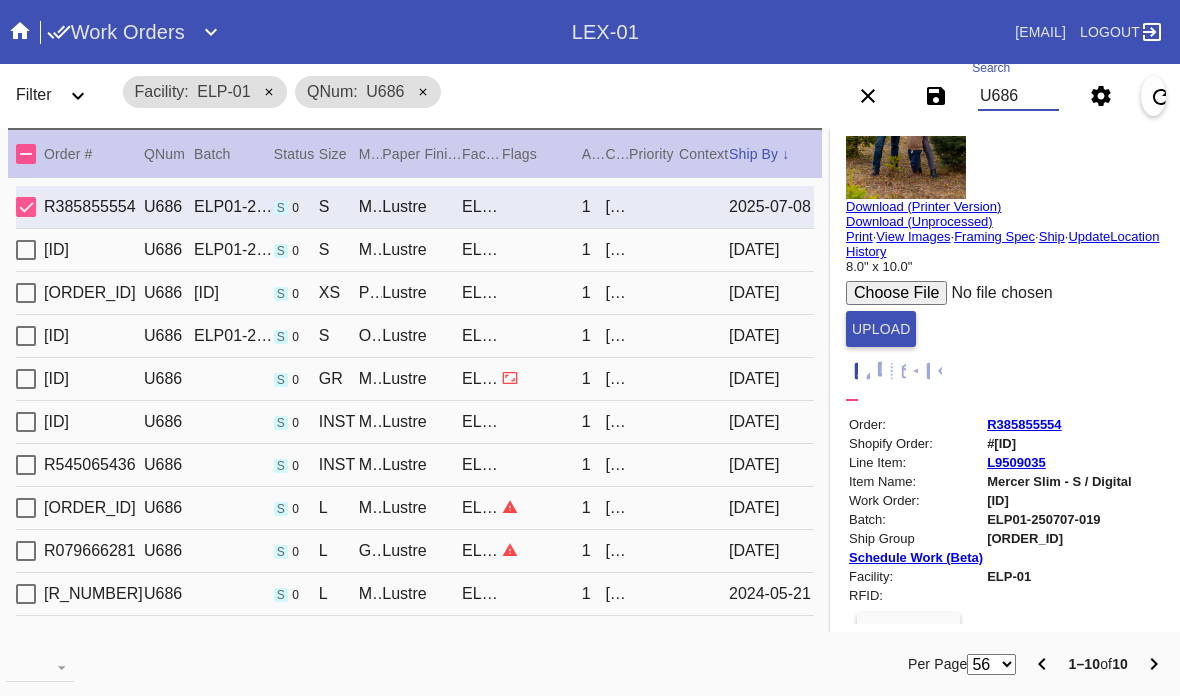 click on "U686" at bounding box center (1018, 96) 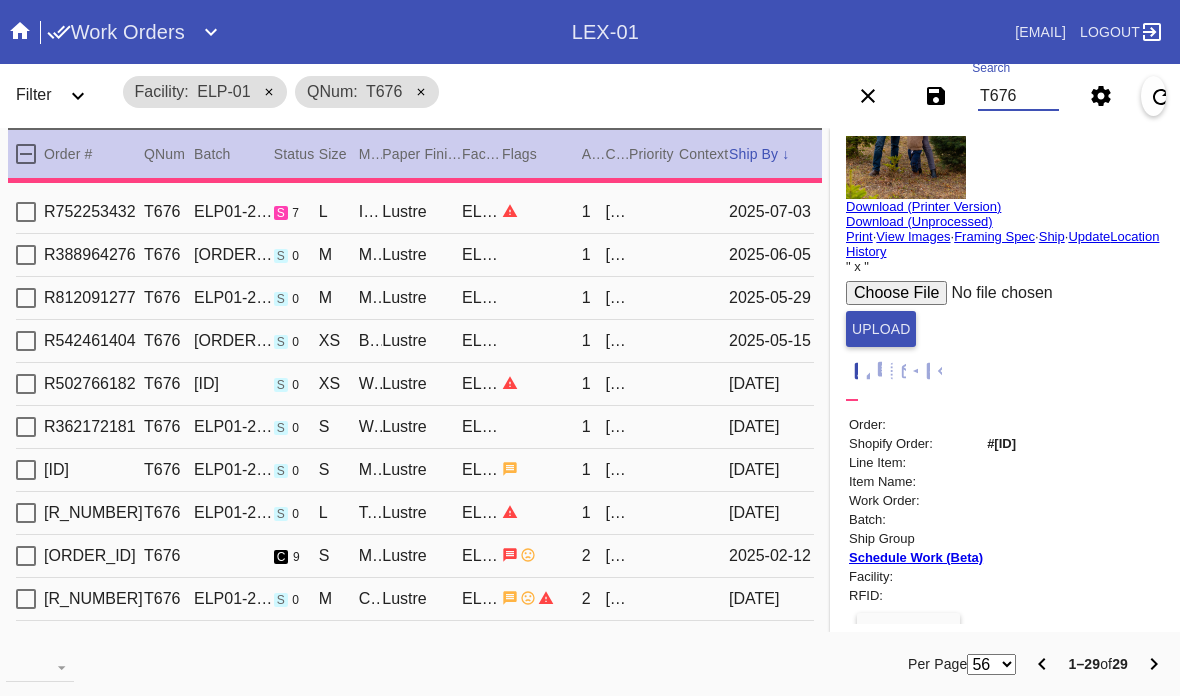 scroll, scrollTop: 0, scrollLeft: 0, axis: both 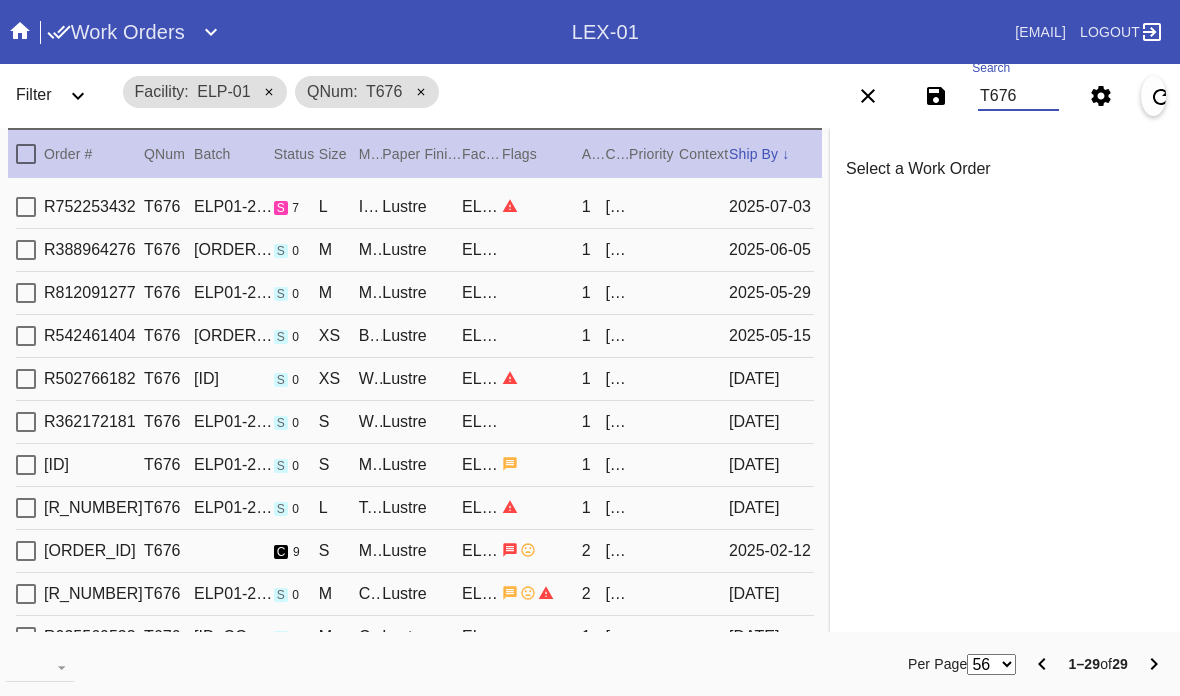 click on "[ID] [ID] [ID] [COLOR] / [MATERIAL] [ID] 1 [FIRST] [LAST]
[DATE]" at bounding box center (415, 207) 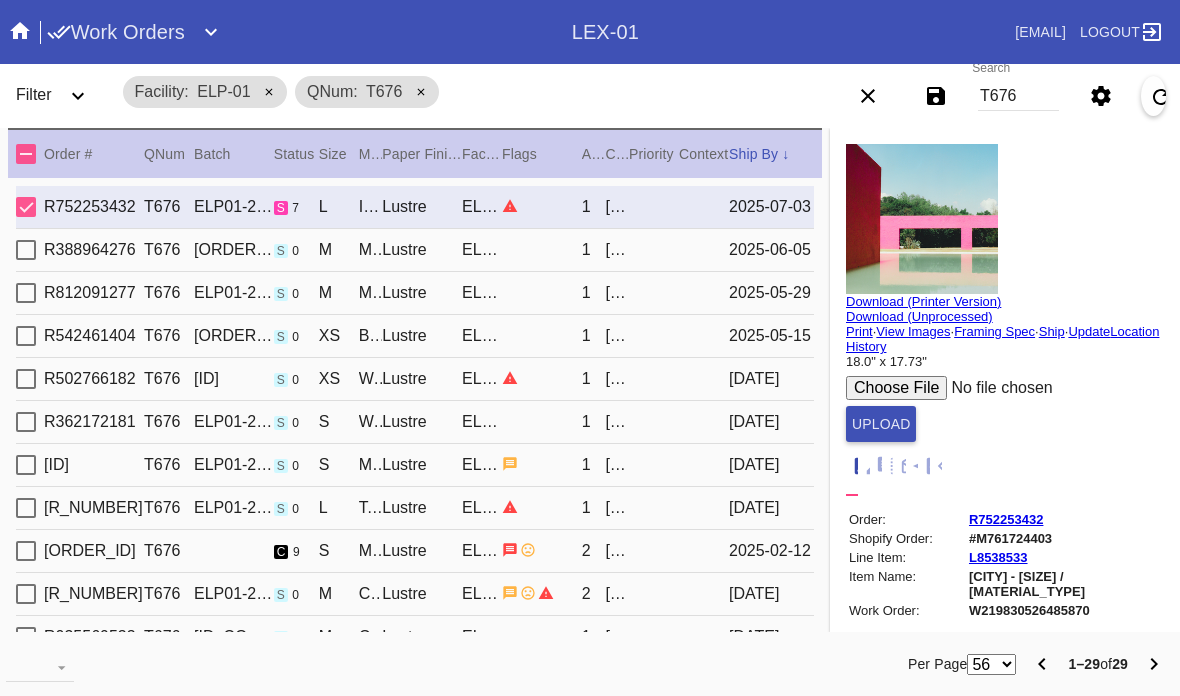 click on "T676" at bounding box center [1018, 96] 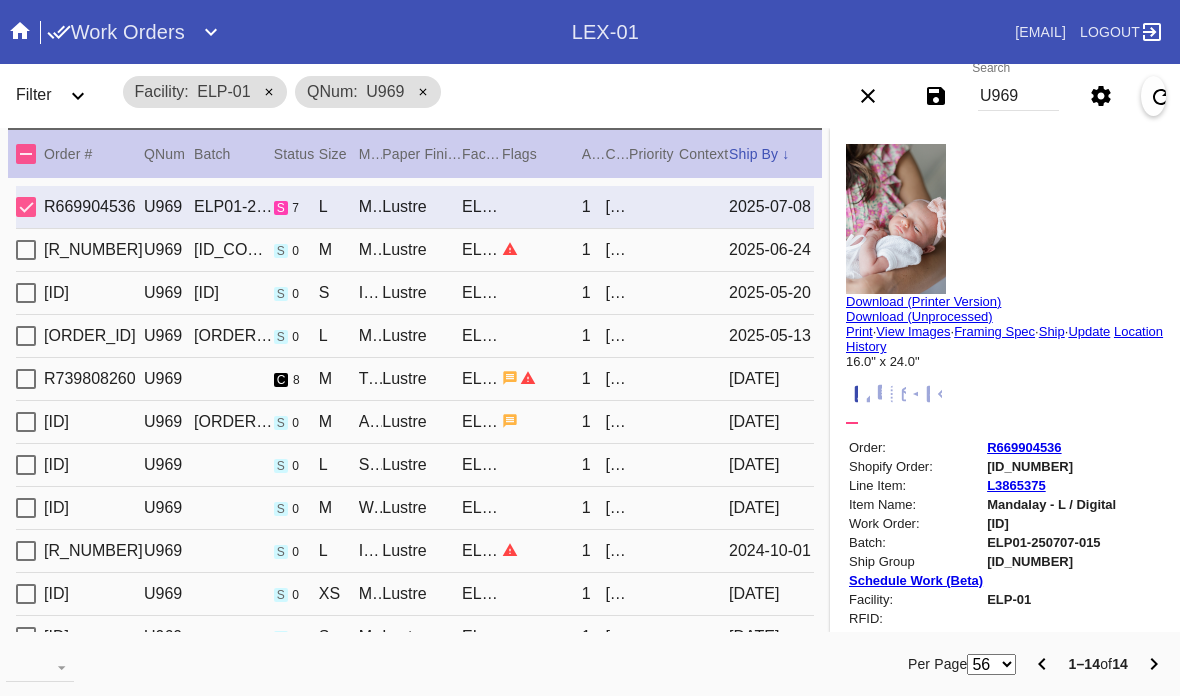 click on "Update" at bounding box center [1089, 331] 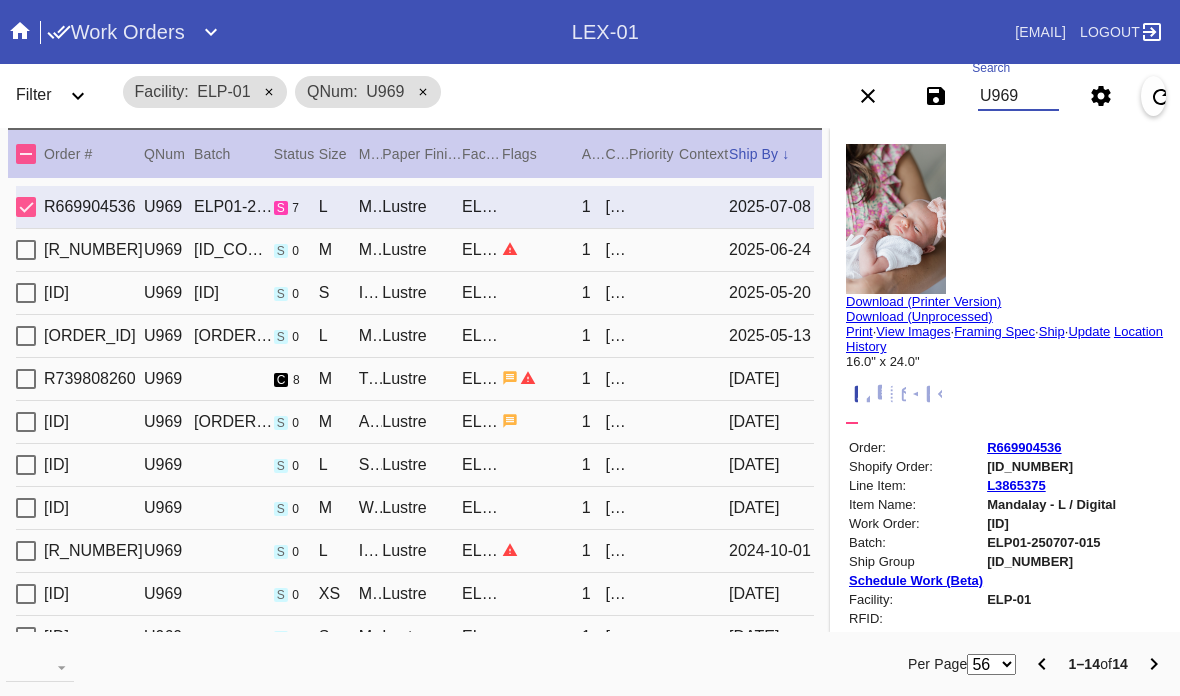 click on "U969" at bounding box center (1018, 96) 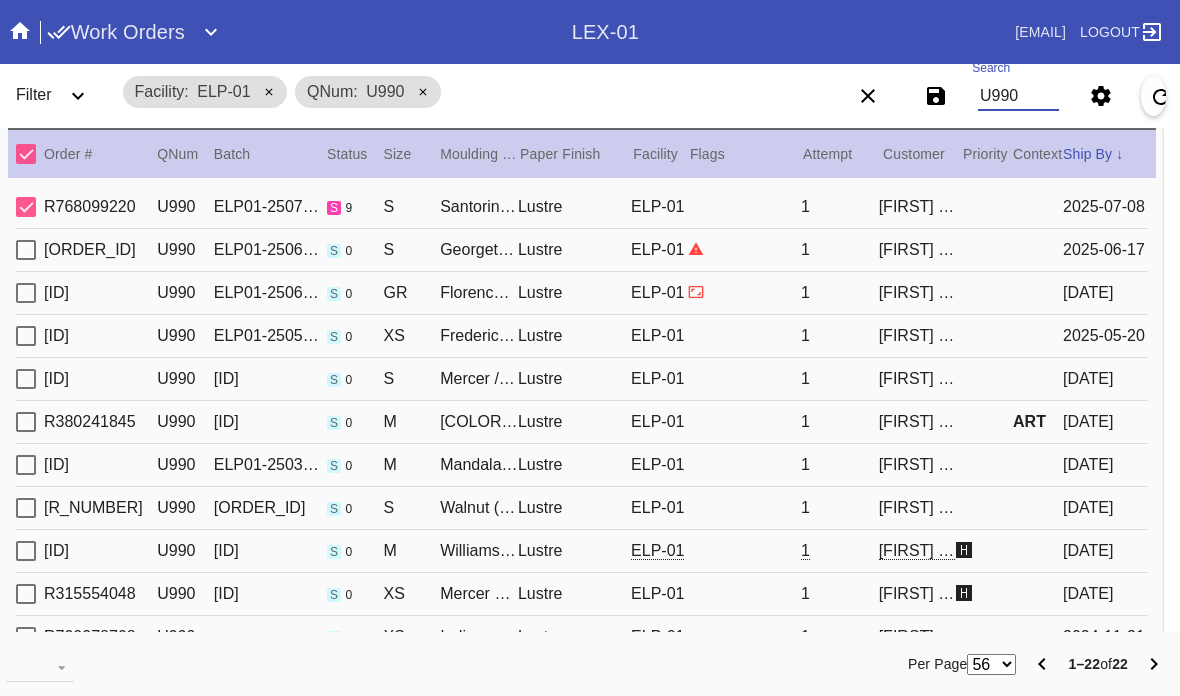 click on "R788594204 W698 a   0 XS Bleached Maple Round / White Lustre LEX-03 1 [FIRST] [LAST]
[DATE]" at bounding box center (582, 207) 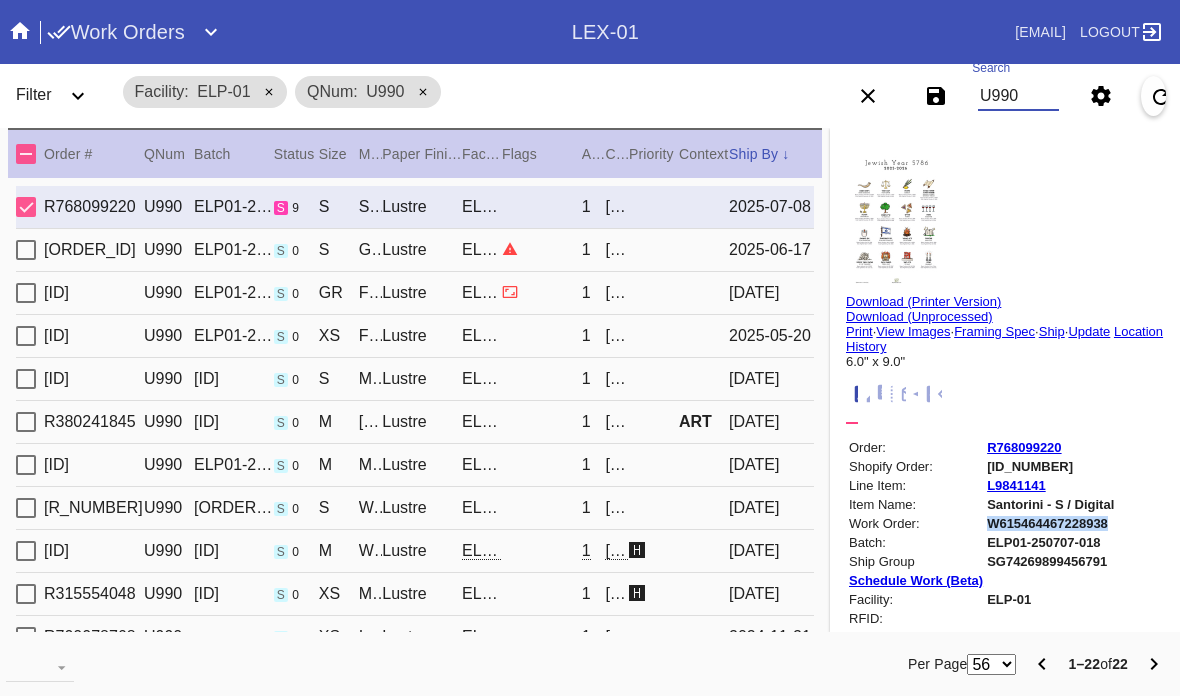 click on "U990" at bounding box center [1018, 96] 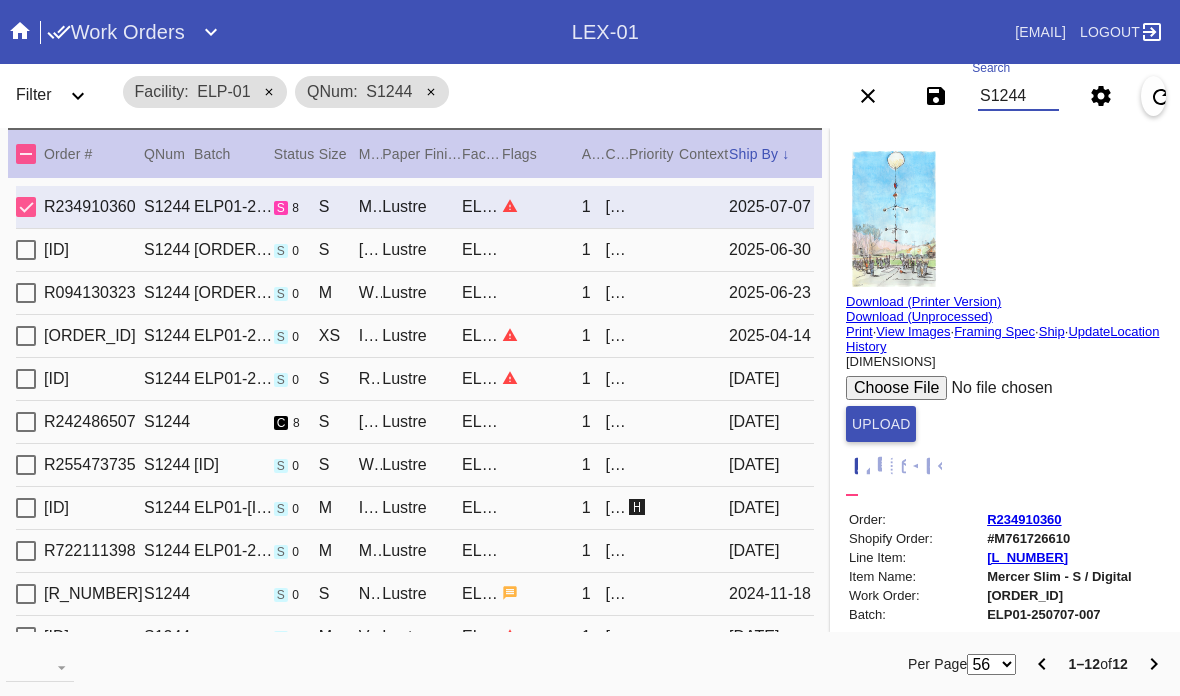 click on "S1244" at bounding box center (1018, 96) 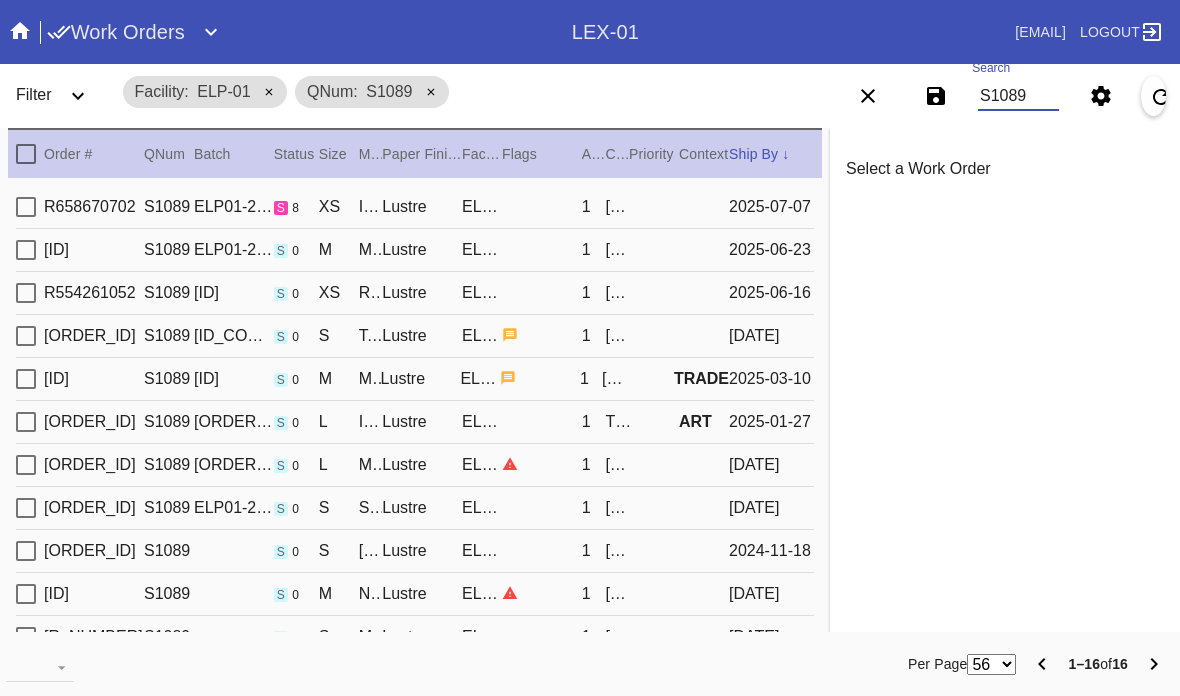 click on "S1089 ELP01-250704-011 s   8 XS Irvine Slim / Fabric White Lustre ELP-01 1 [FIRST] [LAST]
[DATE]" at bounding box center [415, 207] 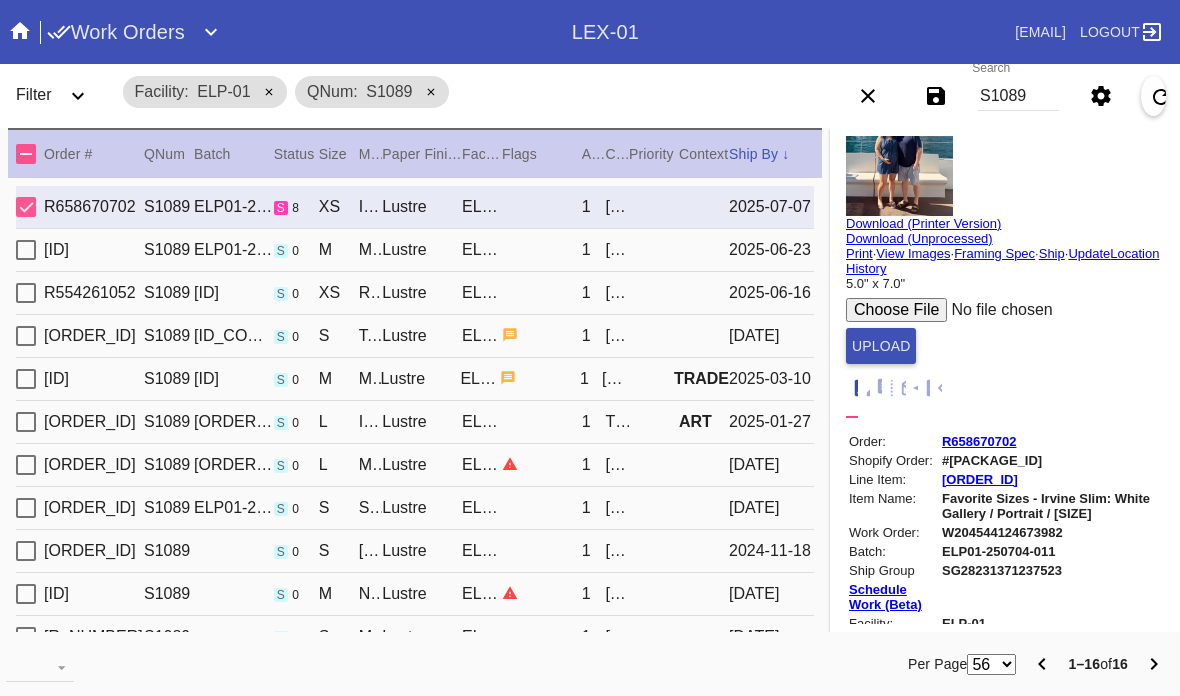 scroll, scrollTop: 83, scrollLeft: 9, axis: both 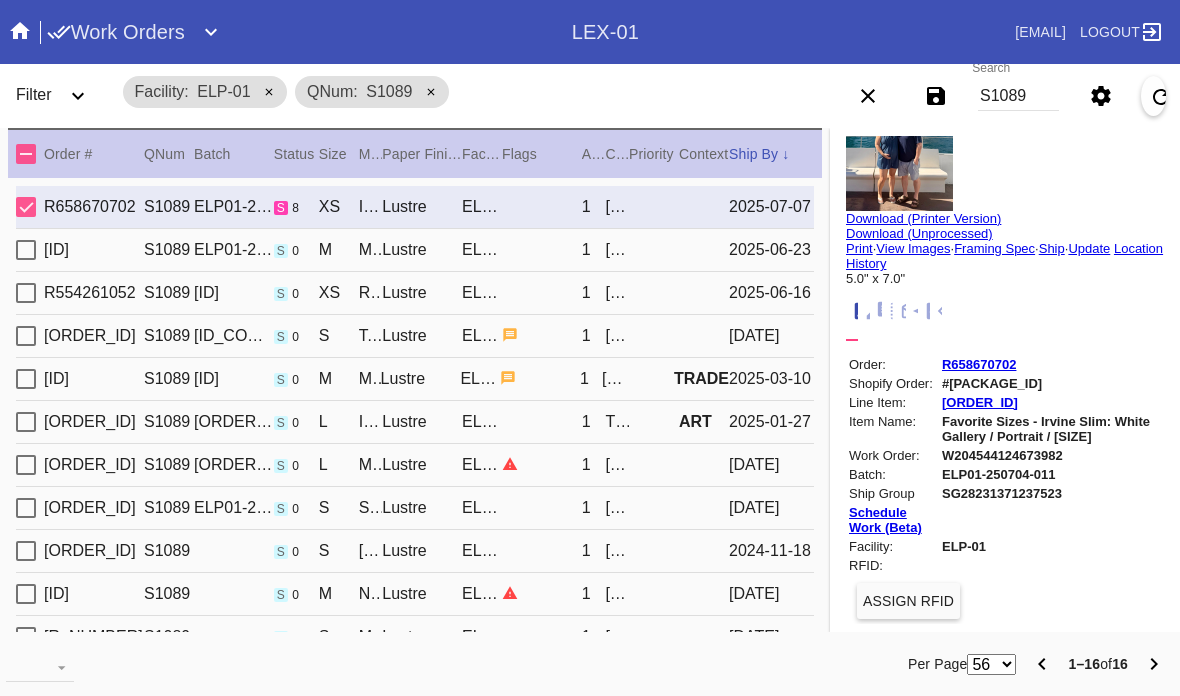 click on "Update" at bounding box center (1089, 248) 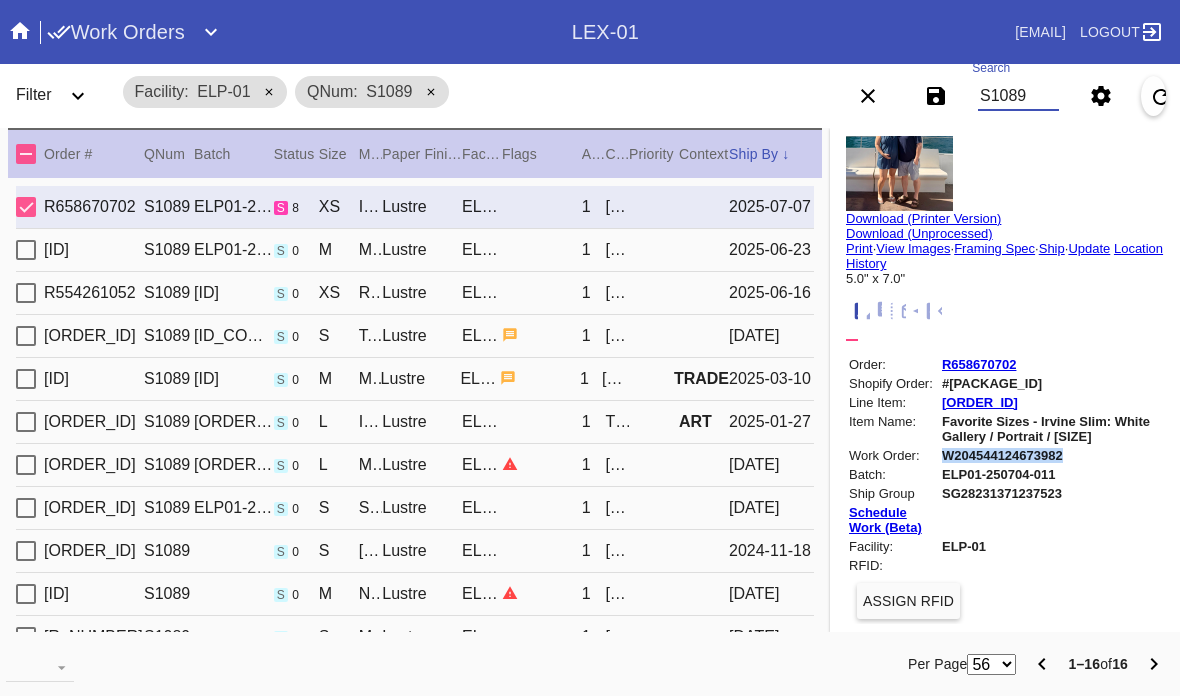 click on "S1089" at bounding box center [1018, 96] 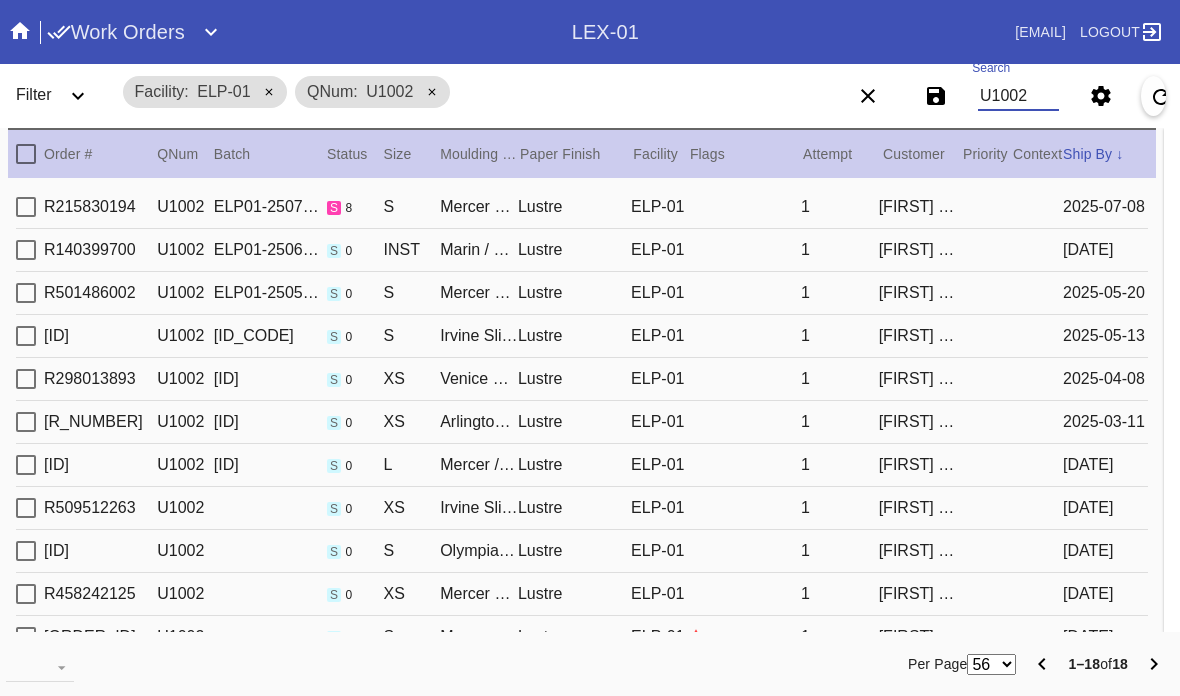 scroll, scrollTop: 0, scrollLeft: 0, axis: both 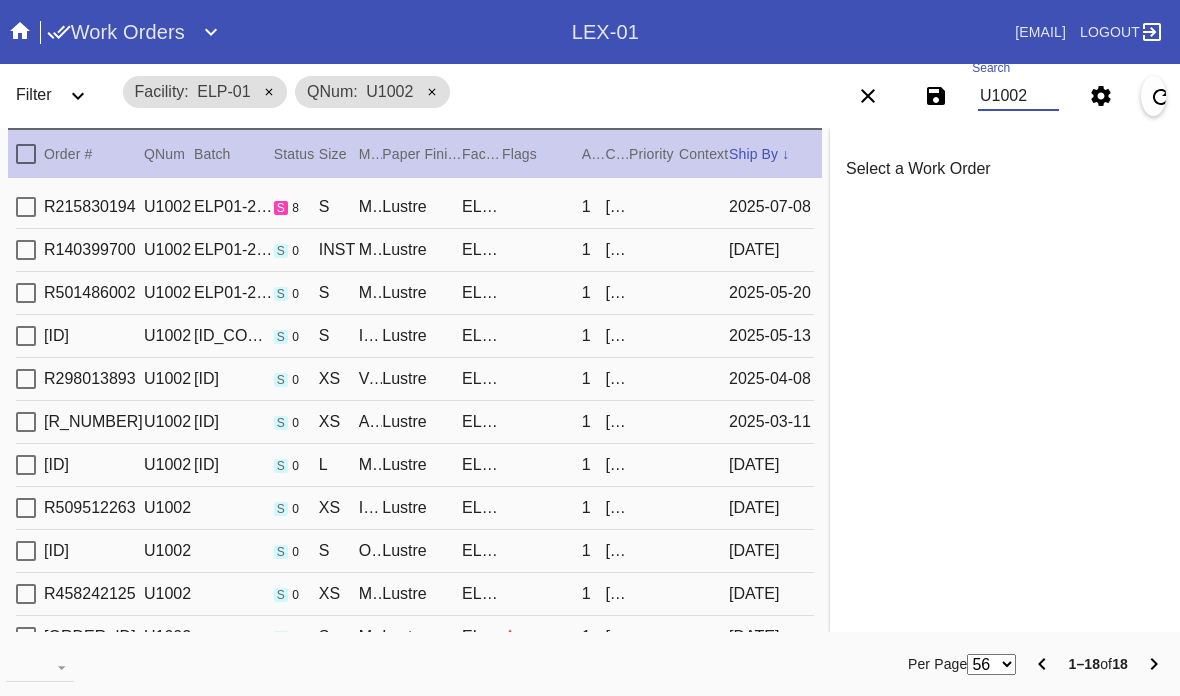 click on "[ORDER_ID] U1002 [ORDER_ID] s   8 [PRODUCT_NAME] / [PRODUCT_NAME] [PRODUCT_NAME] [FIRST] [LAST]
[DATE]" at bounding box center [415, 207] 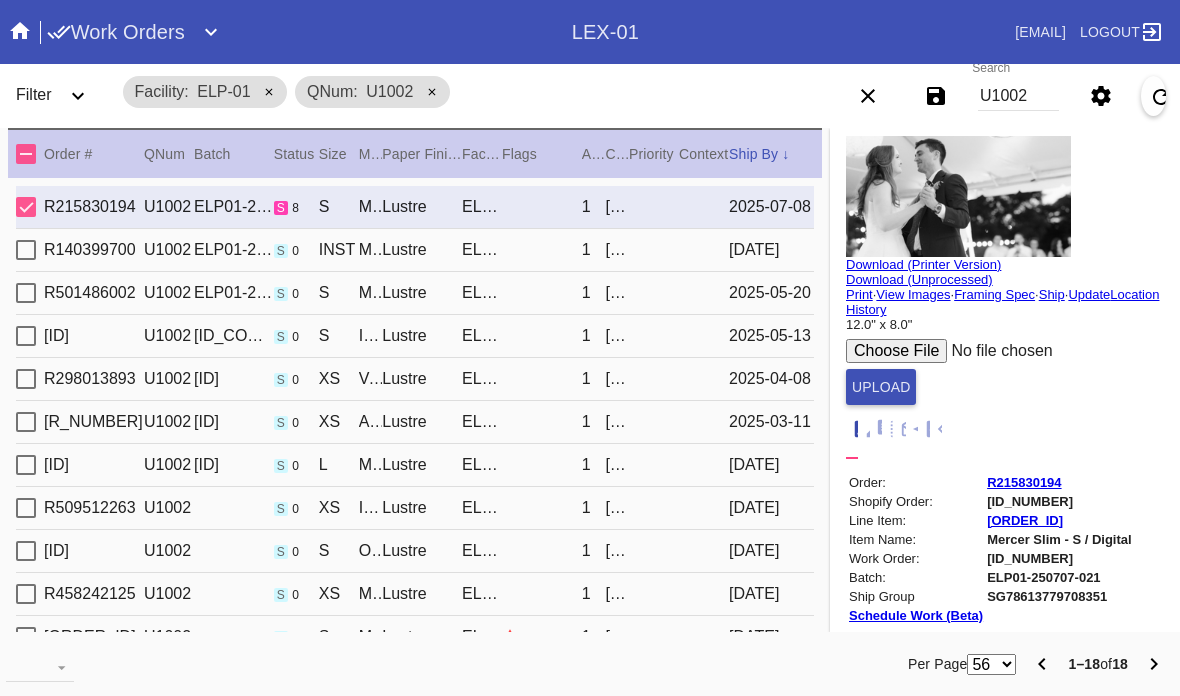 scroll, scrollTop: 39, scrollLeft: 4, axis: both 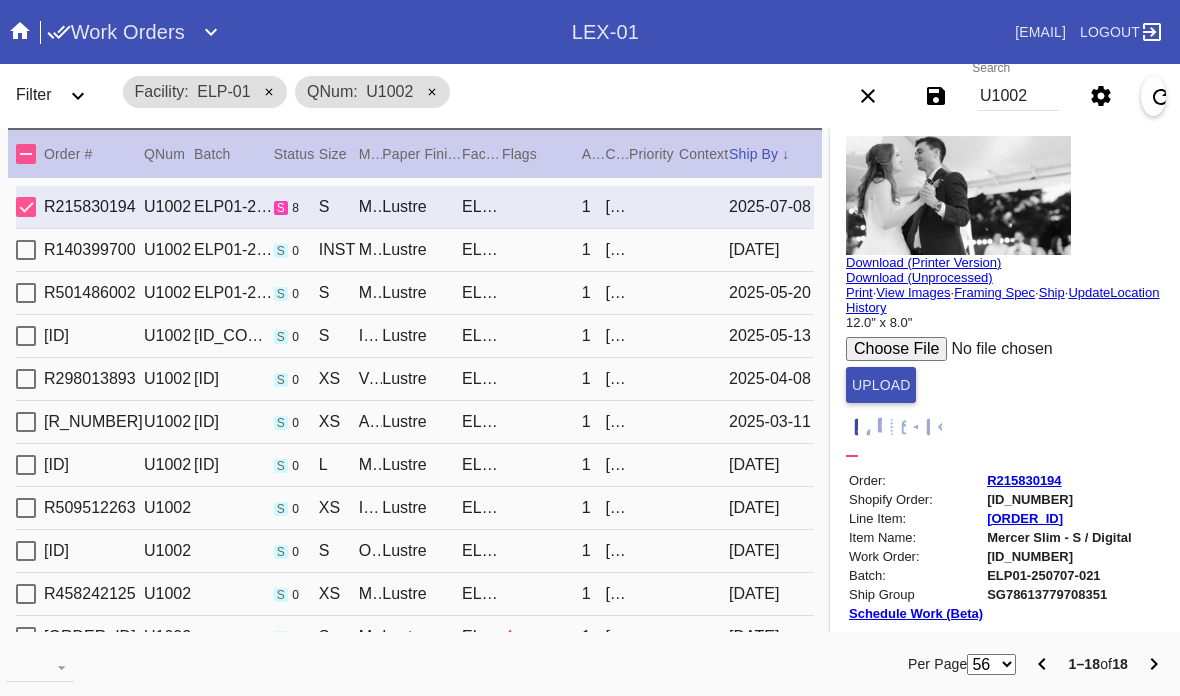 click on "U1002" at bounding box center [1018, 96] 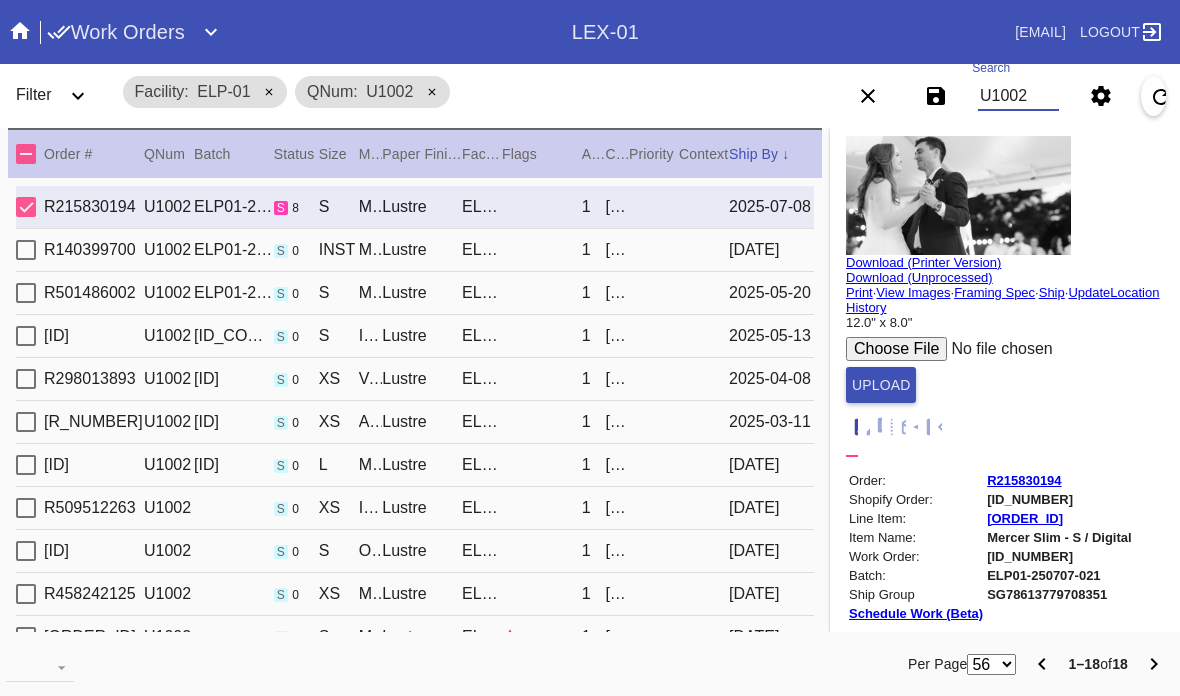 click on "U1002" at bounding box center [1018, 96] 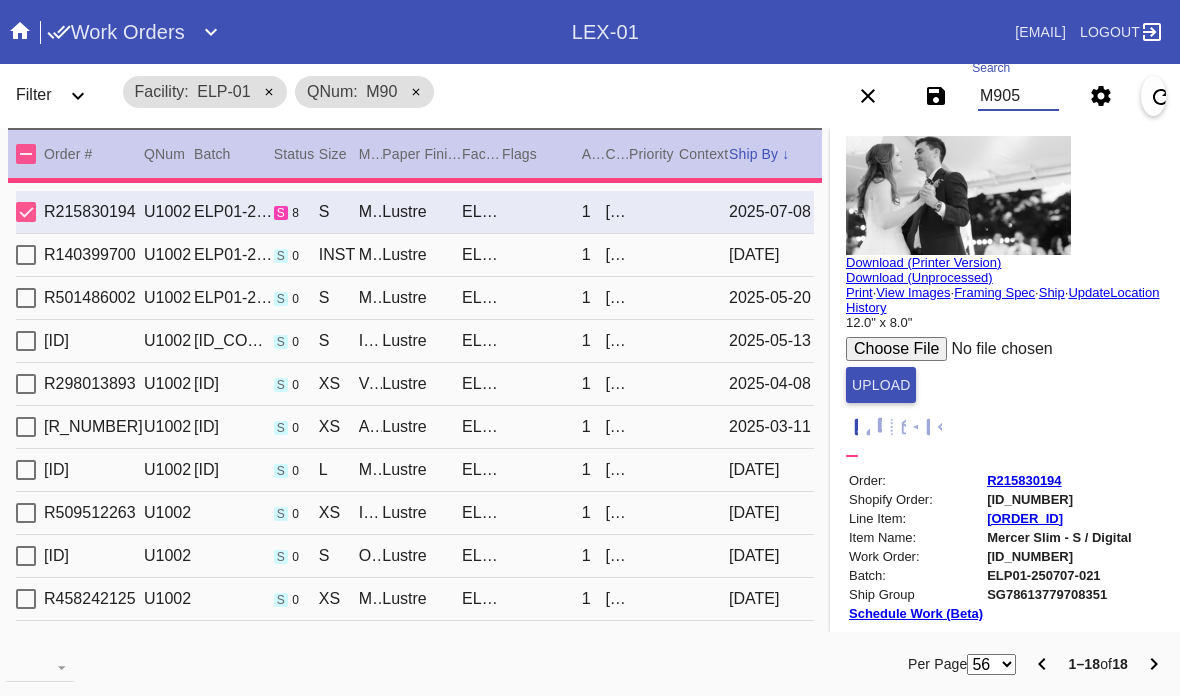 scroll, scrollTop: 0, scrollLeft: 0, axis: both 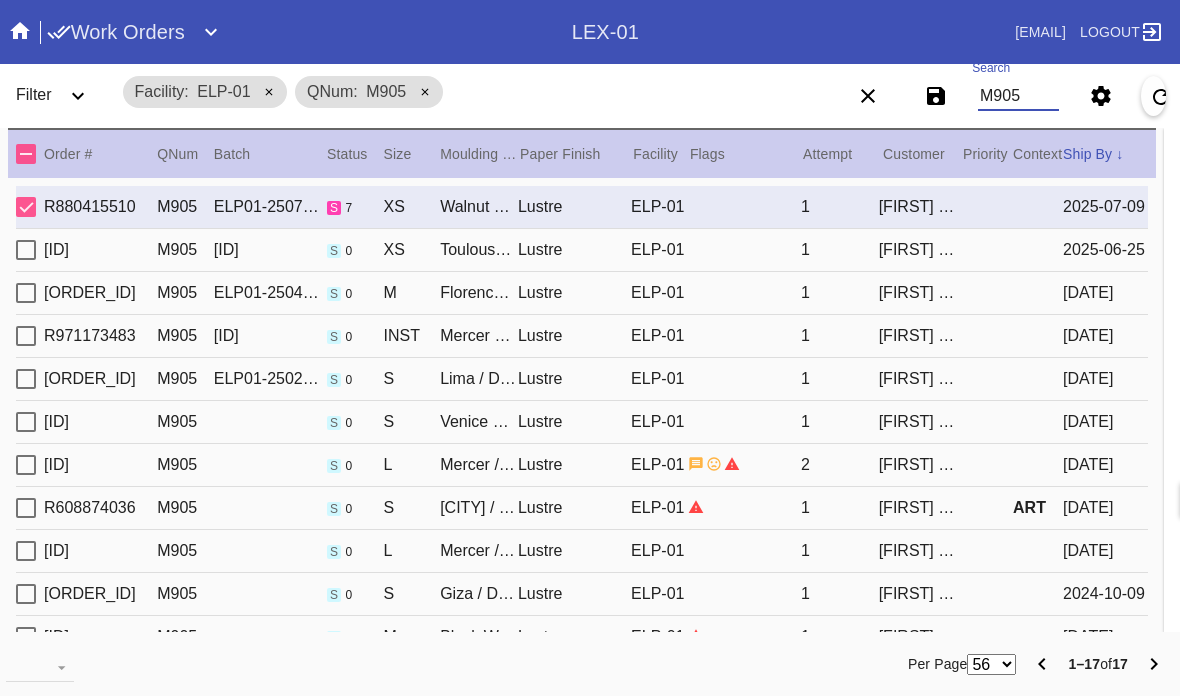 type on "M905" 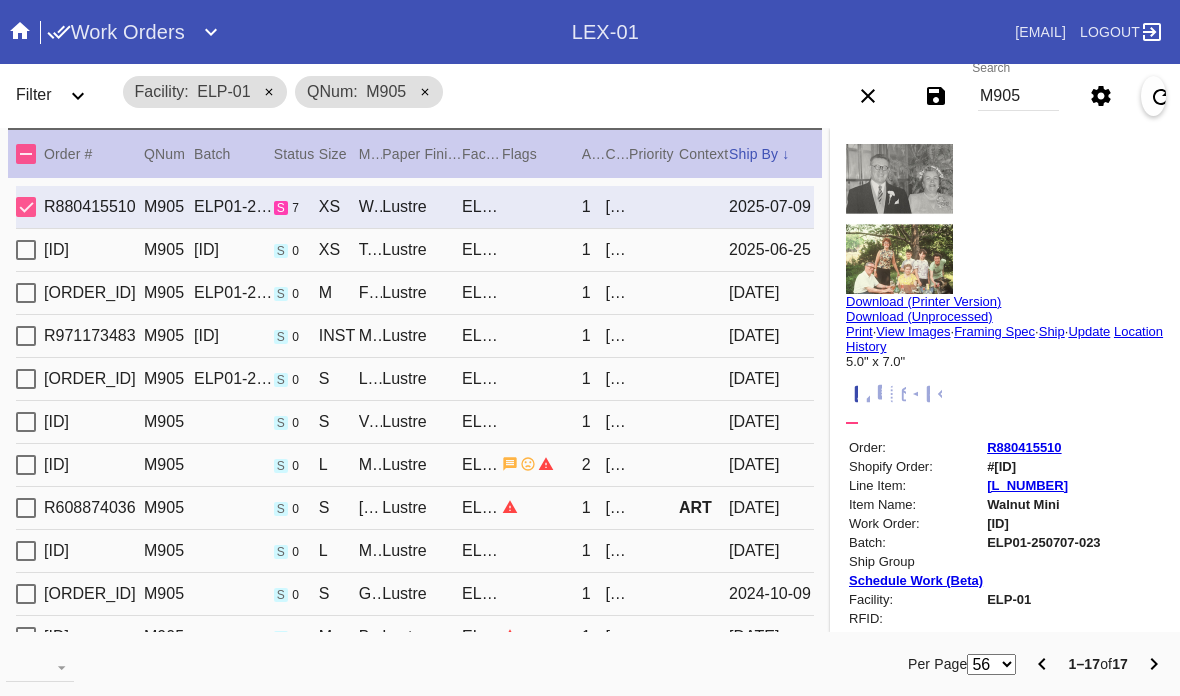 click on "Update" at bounding box center (1089, 331) 